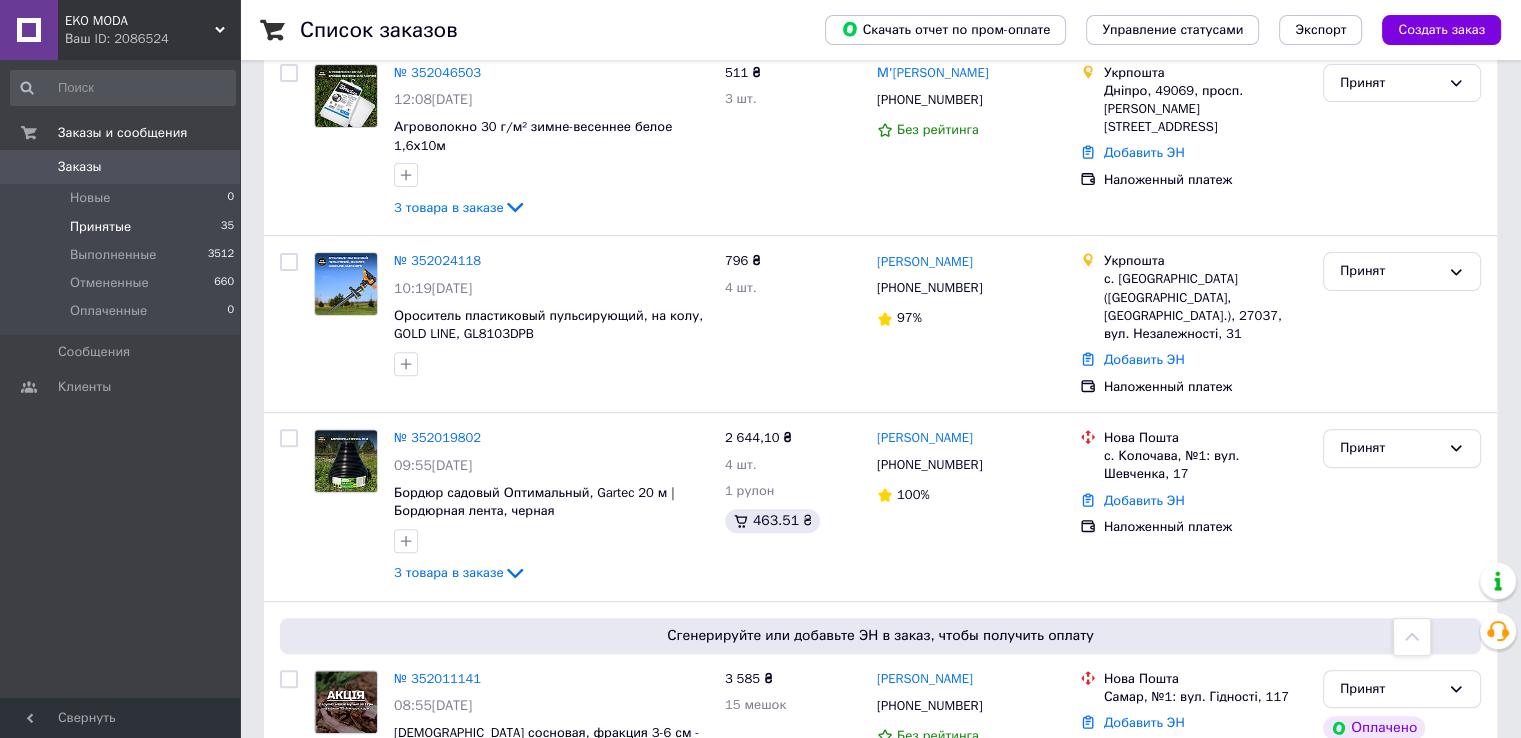 scroll, scrollTop: 1000, scrollLeft: 0, axis: vertical 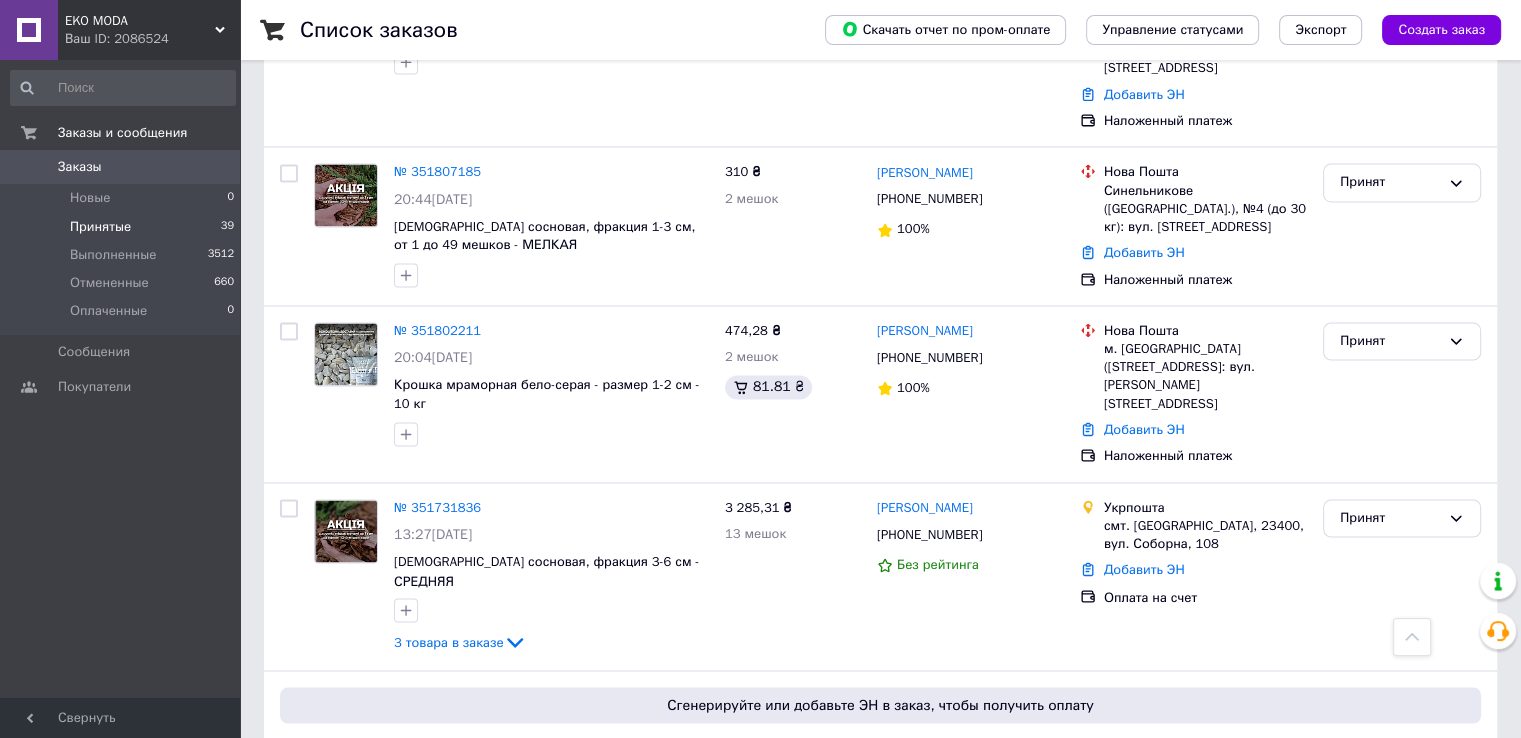 click on "2" at bounding box center (327, 924) 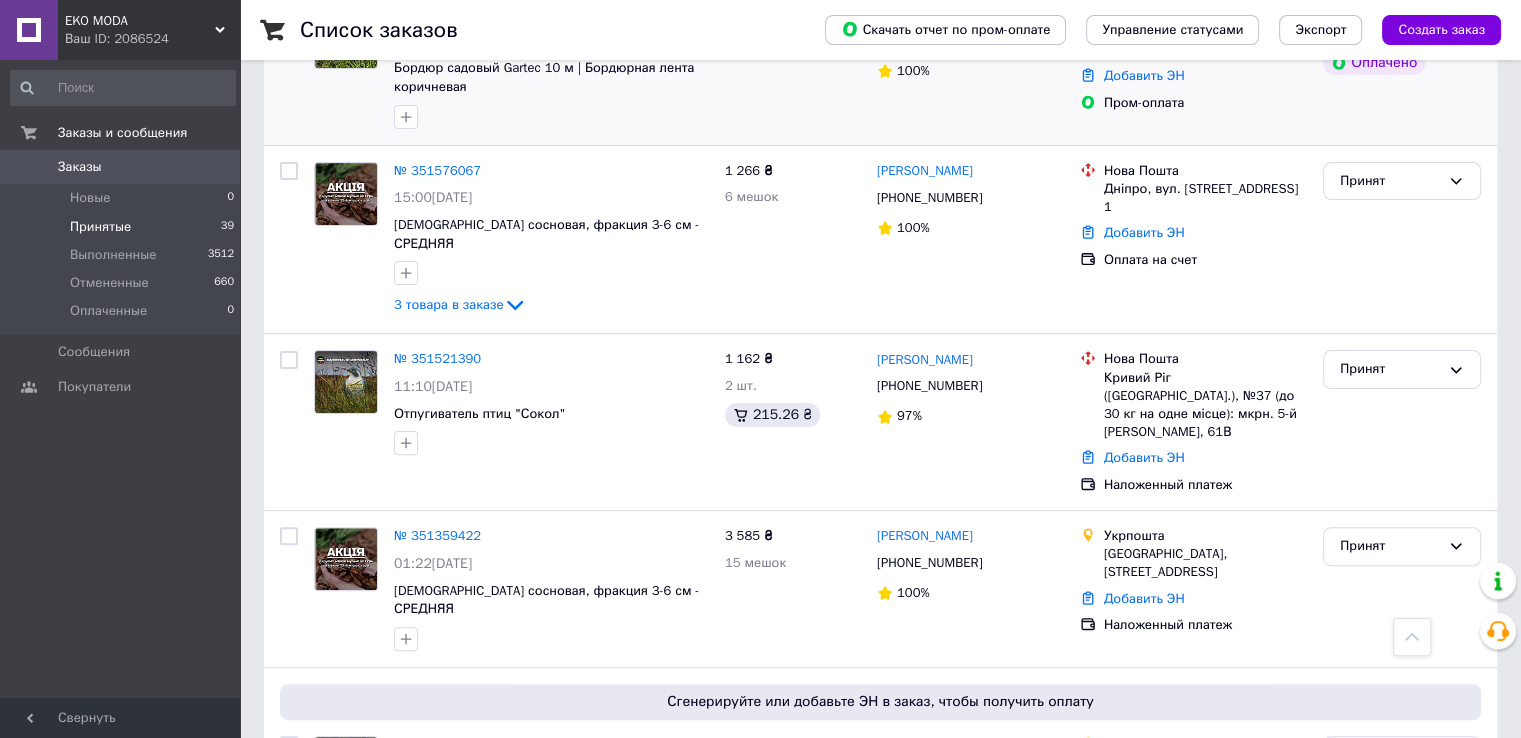 scroll, scrollTop: 700, scrollLeft: 0, axis: vertical 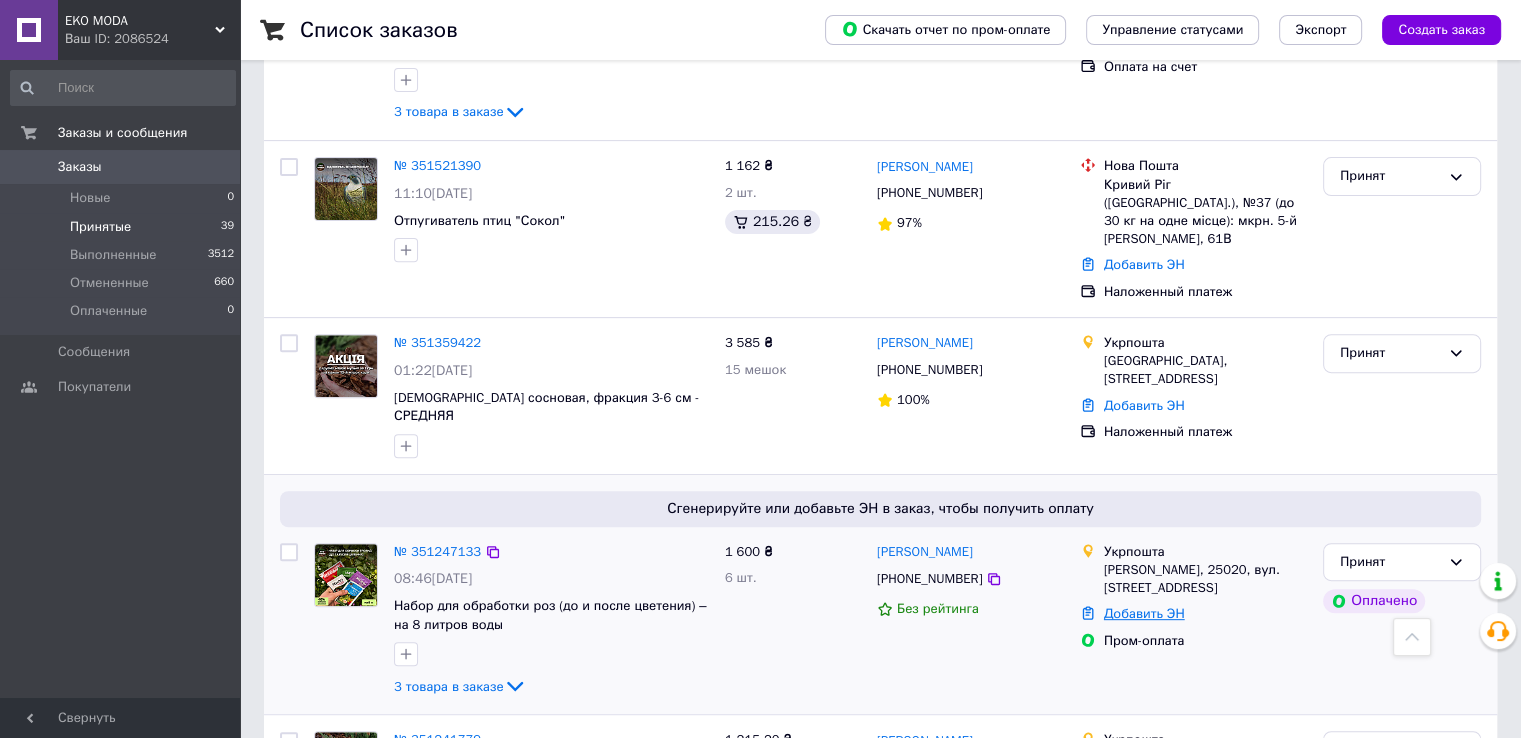 click on "Добавить ЭН" at bounding box center (1144, 613) 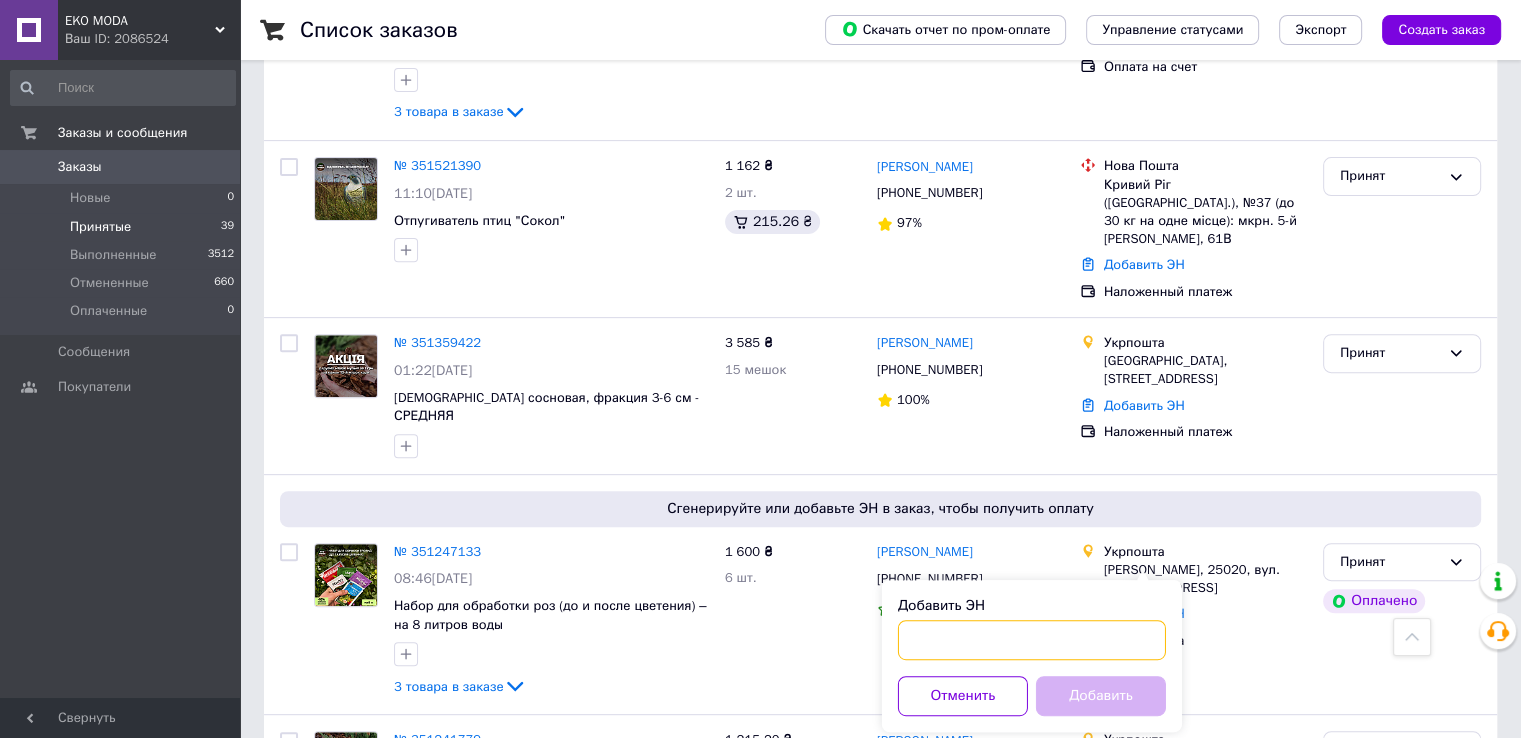 paste on "0503763132945" 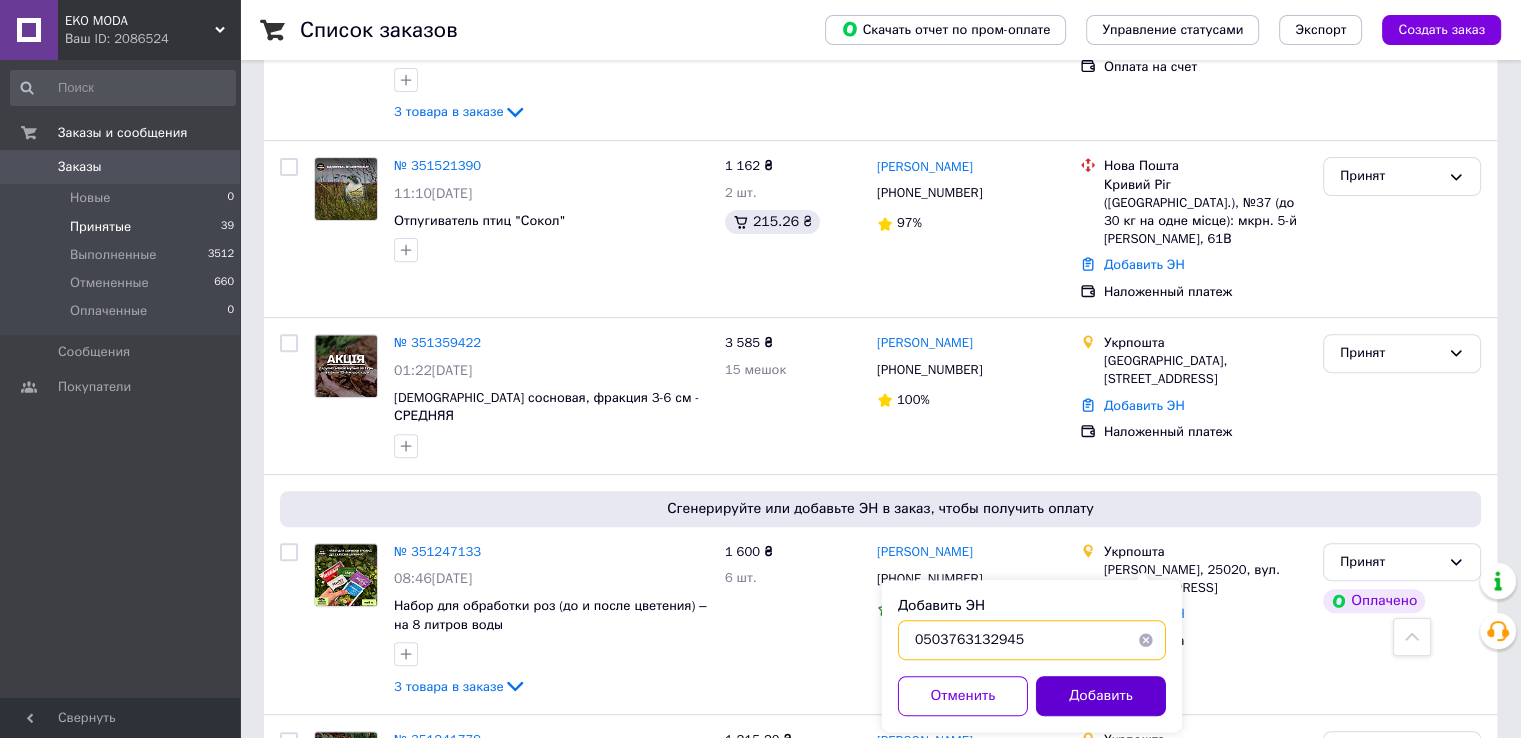type on "0503763132945" 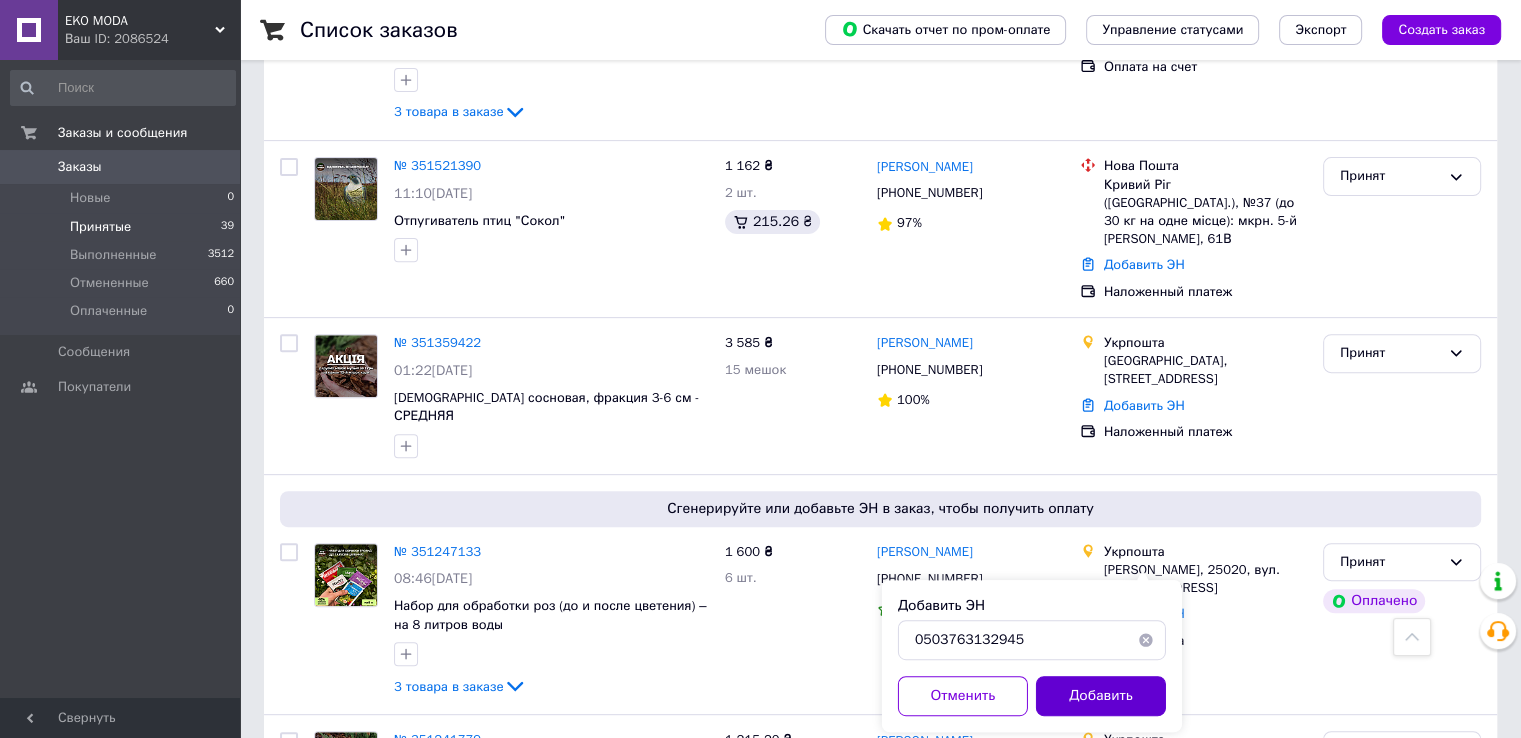 click on "Добавить" at bounding box center [1101, 696] 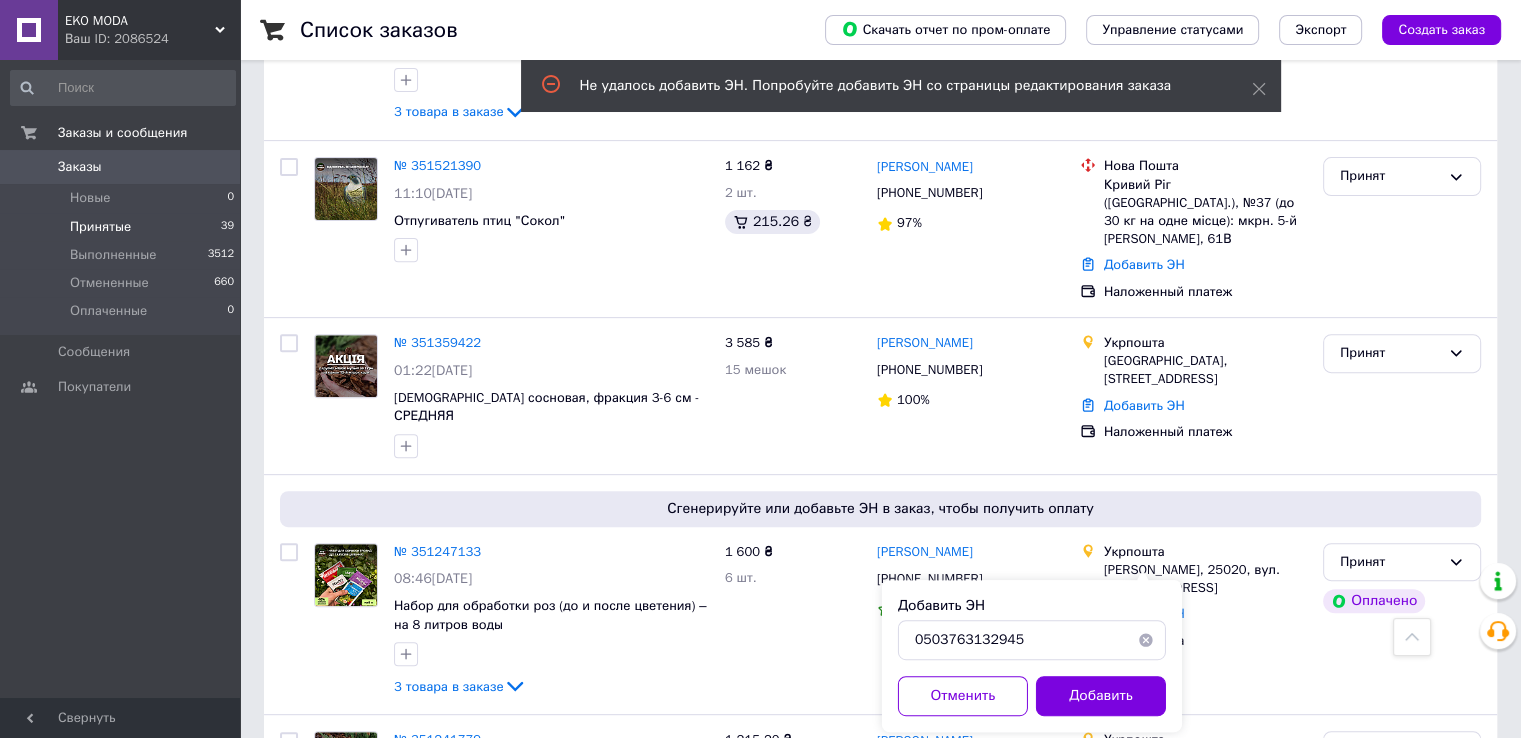click at bounding box center (1146, 640) 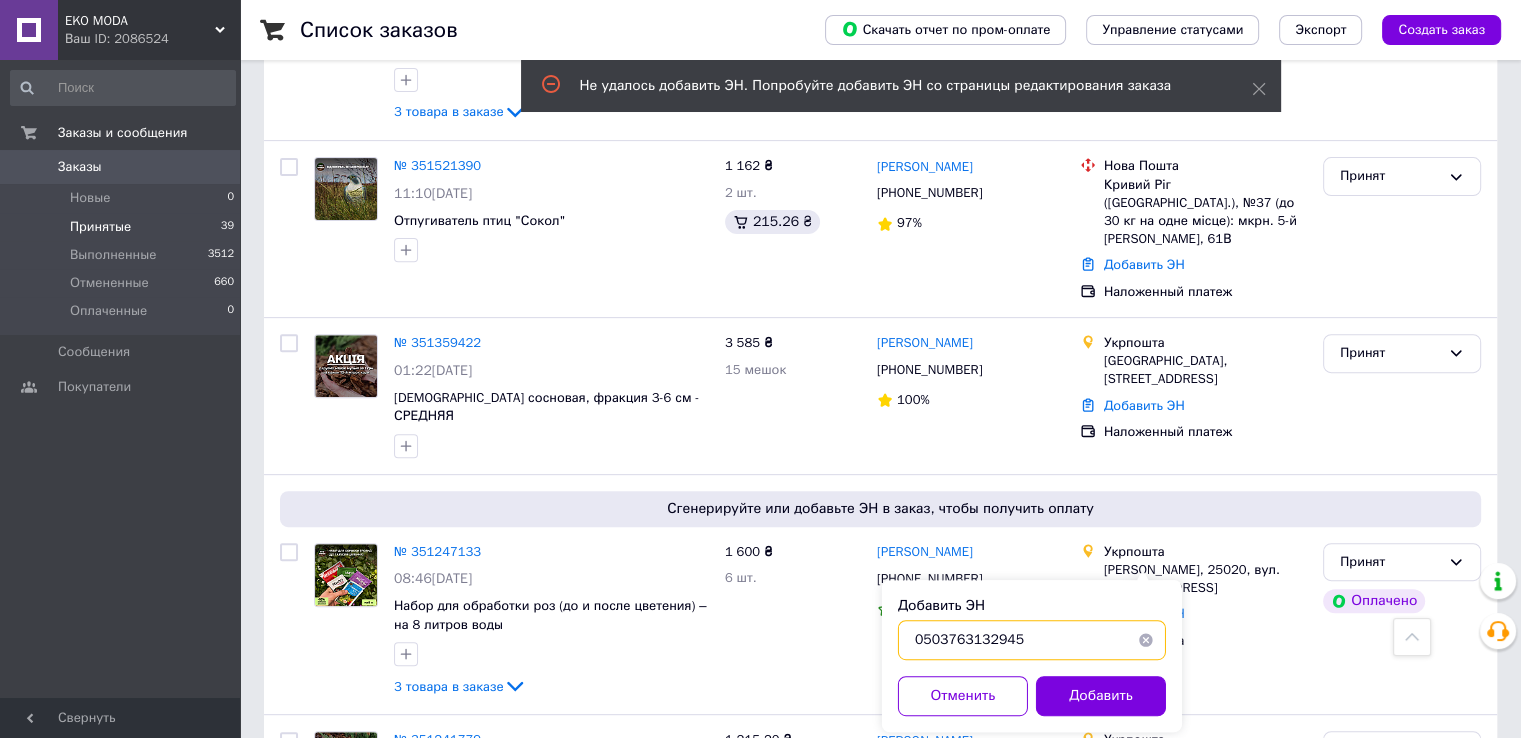 type 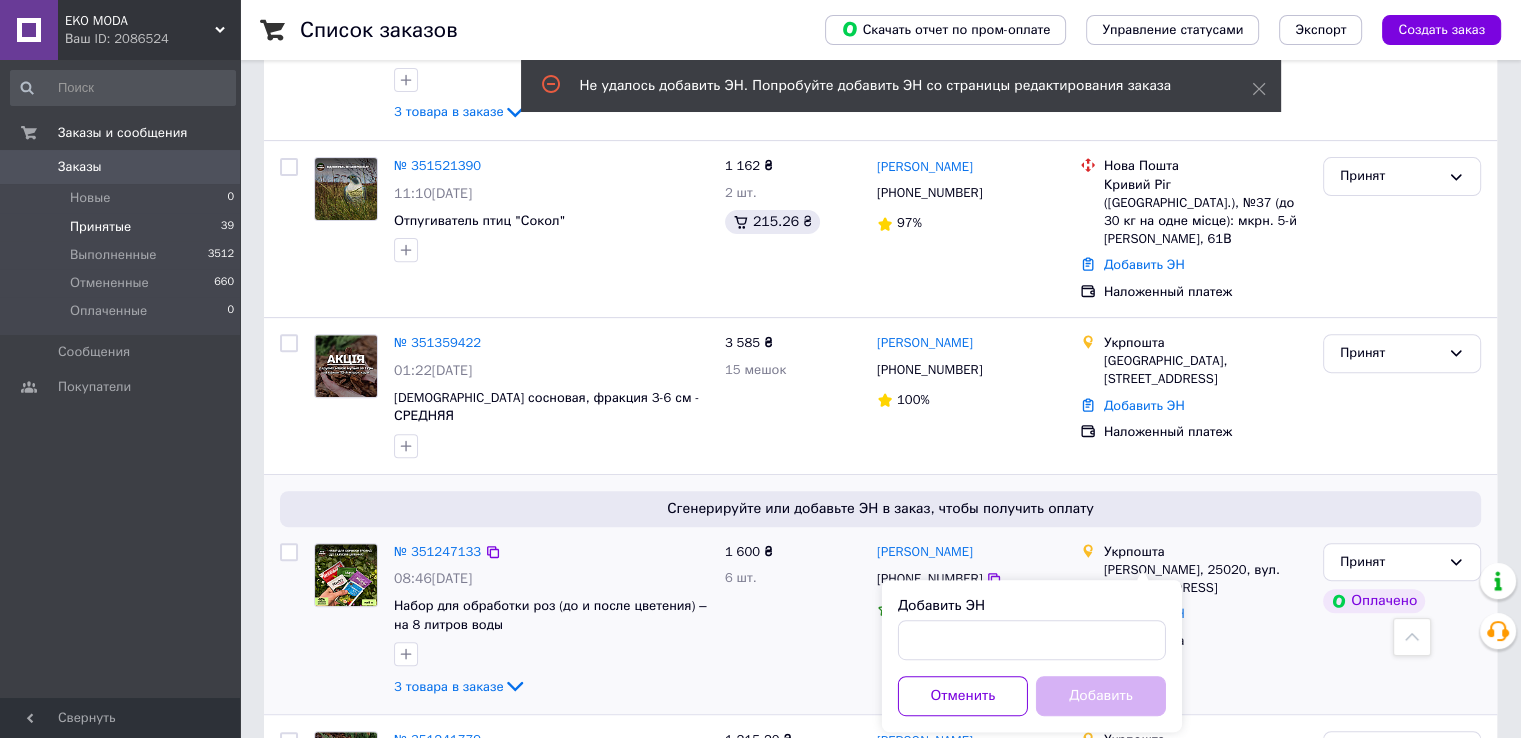click on "1 600 ₴ 6 шт." at bounding box center [793, 621] 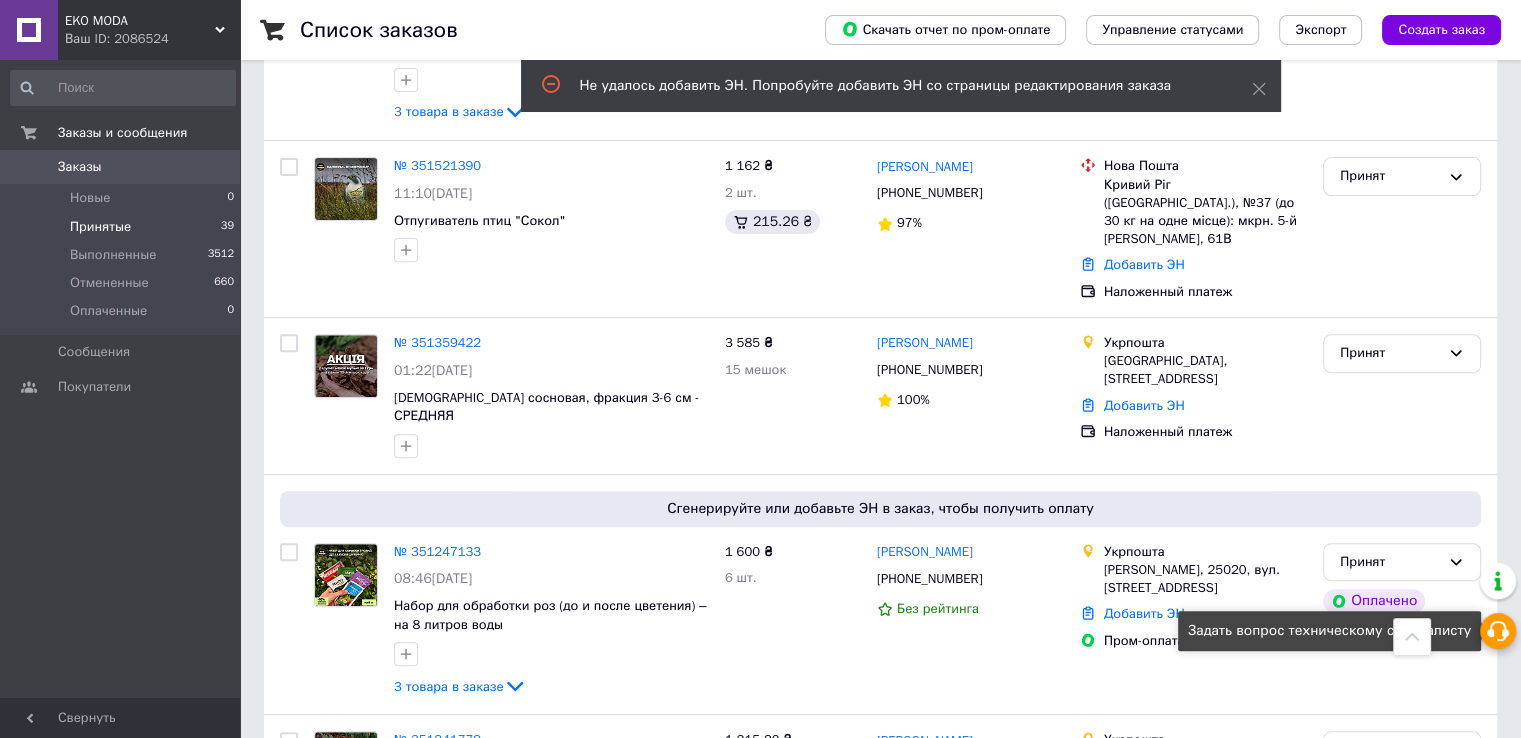 click 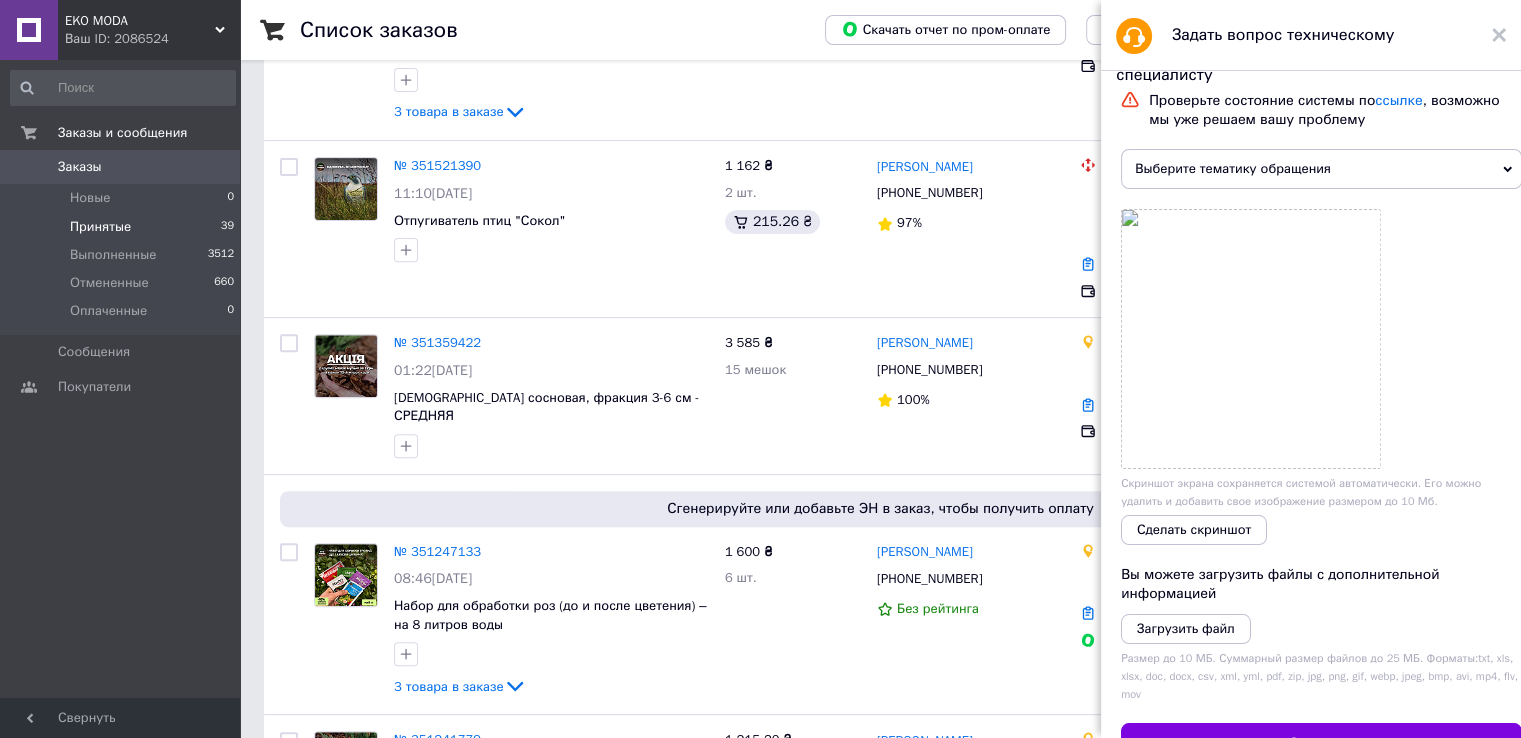 click 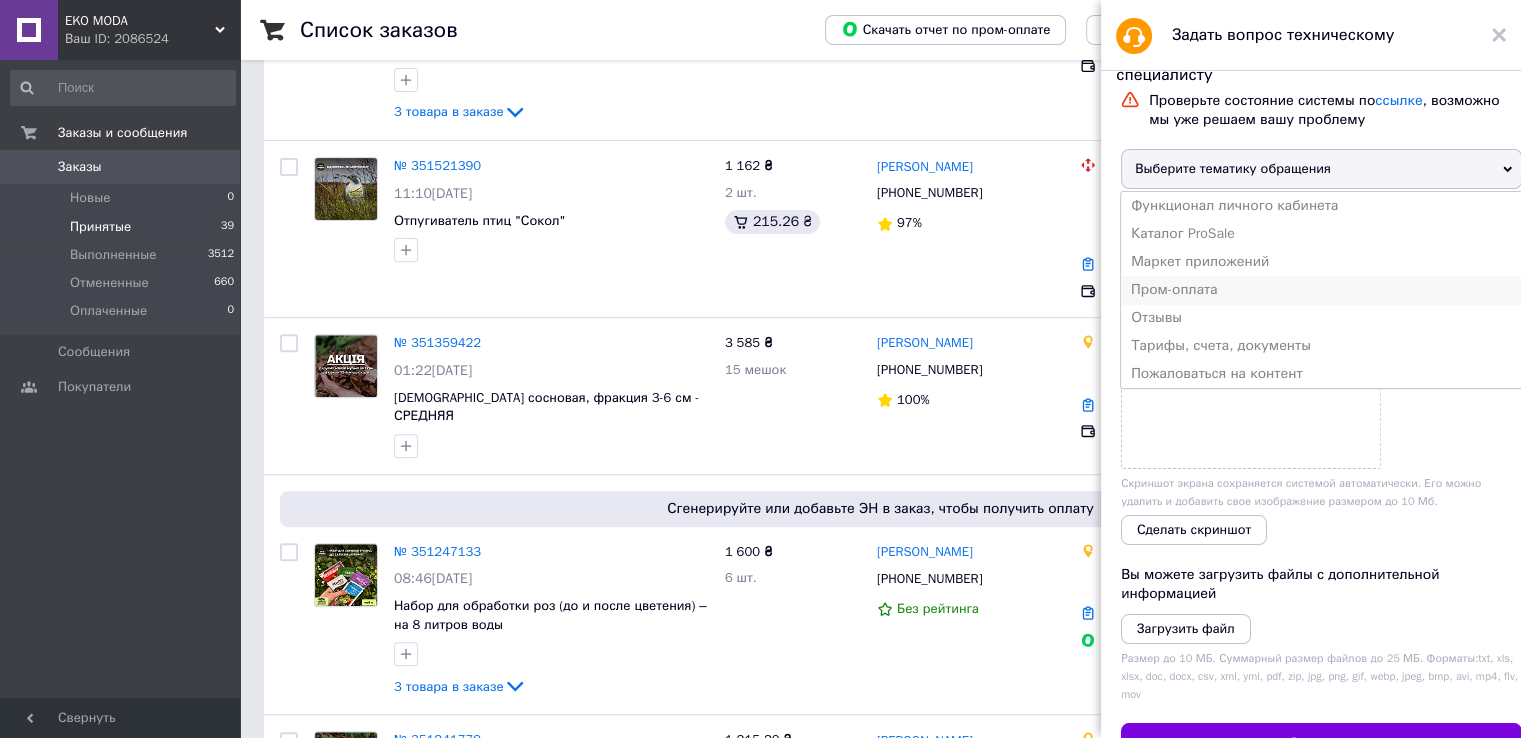 click on "Пром-оплата" at bounding box center [1321, 290] 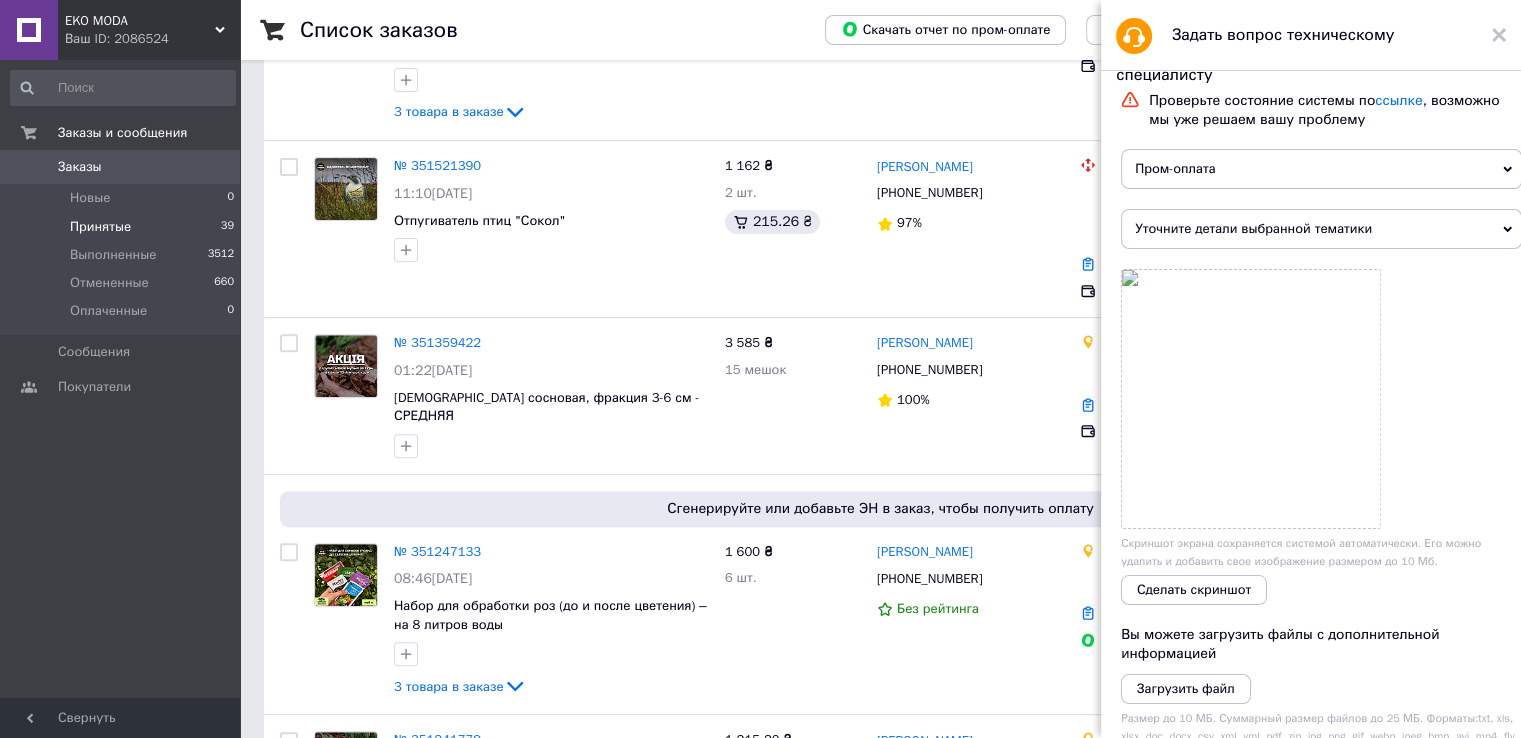 click on "Уточните детали выбранной тематики" at bounding box center [1321, 229] 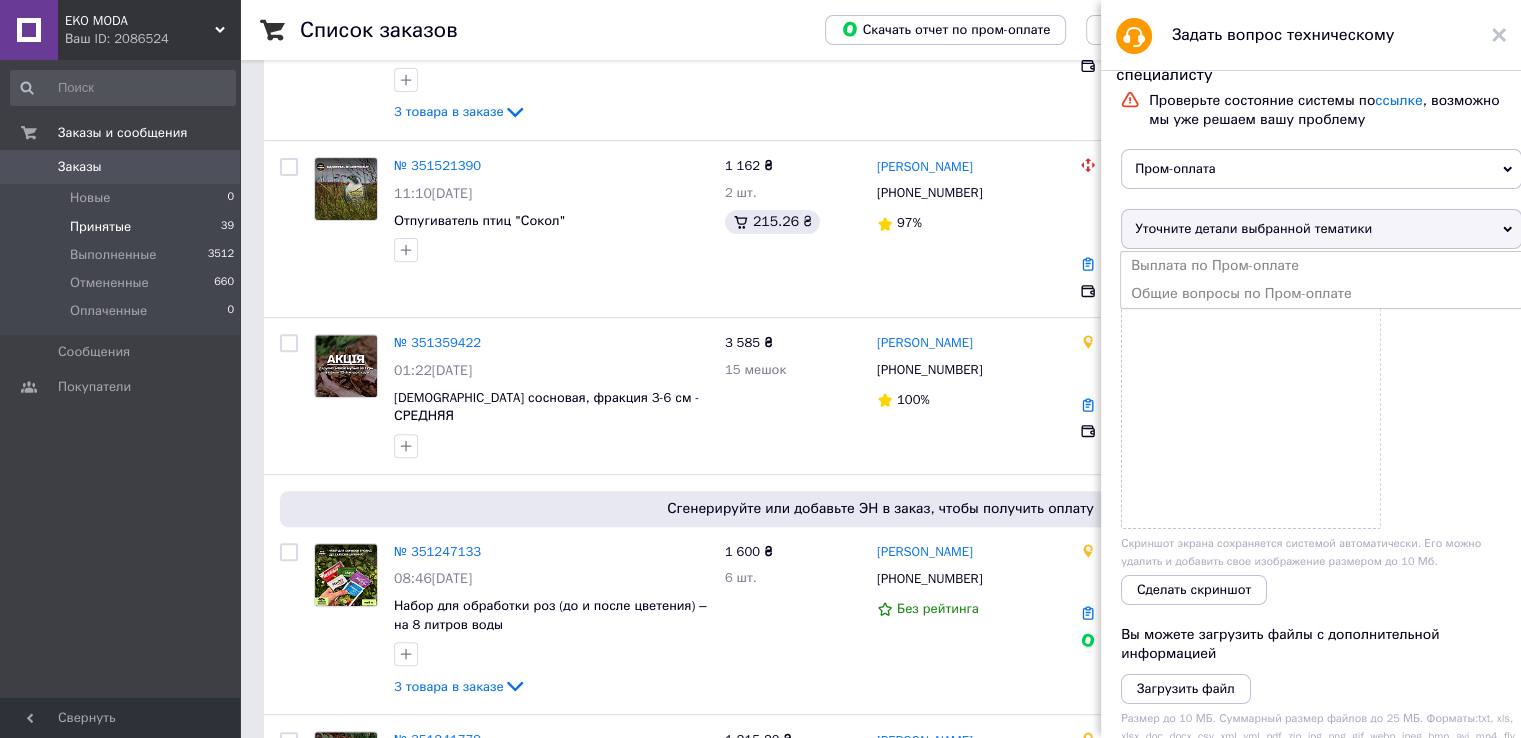 click on "Выплата по Пром-оплате" at bounding box center (1321, 266) 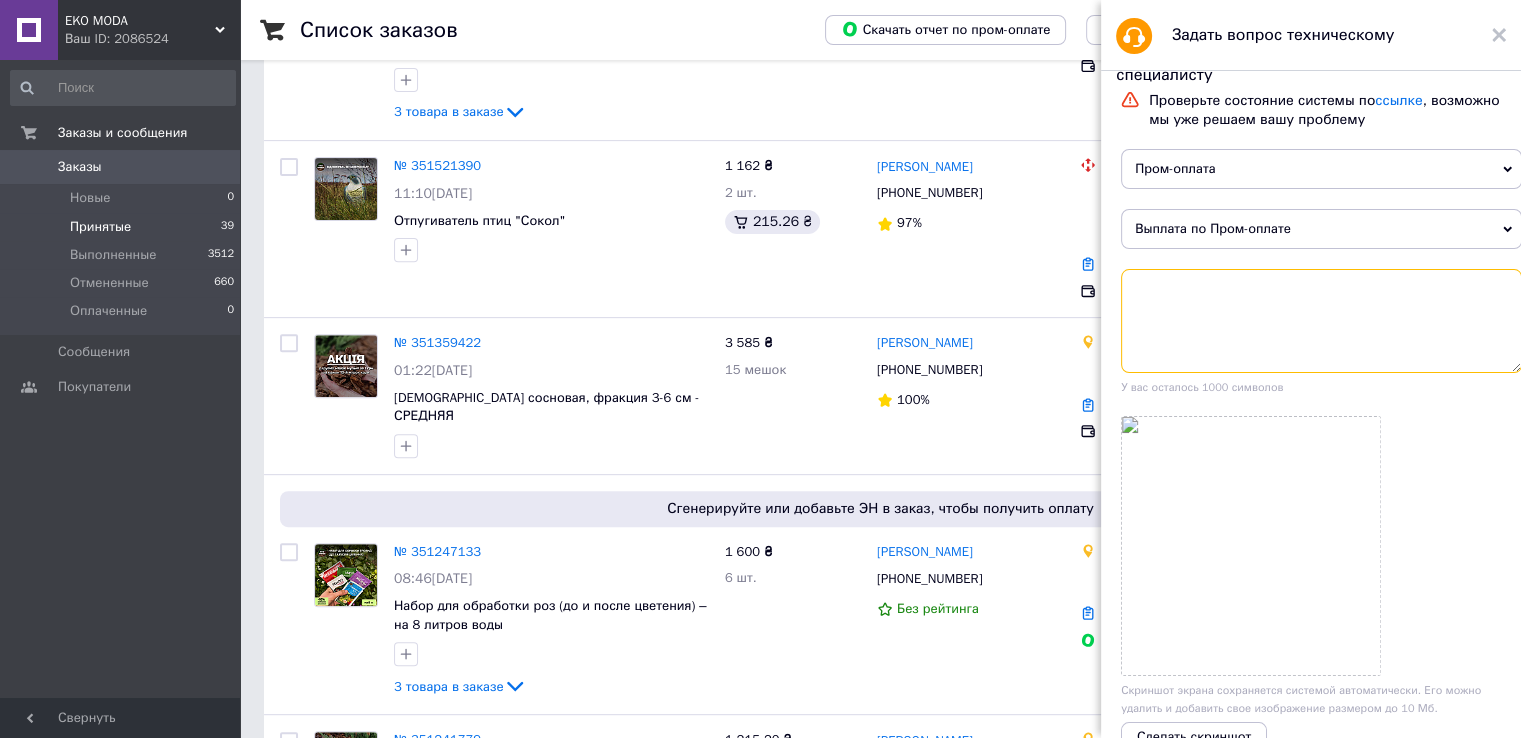click at bounding box center [1321, 321] 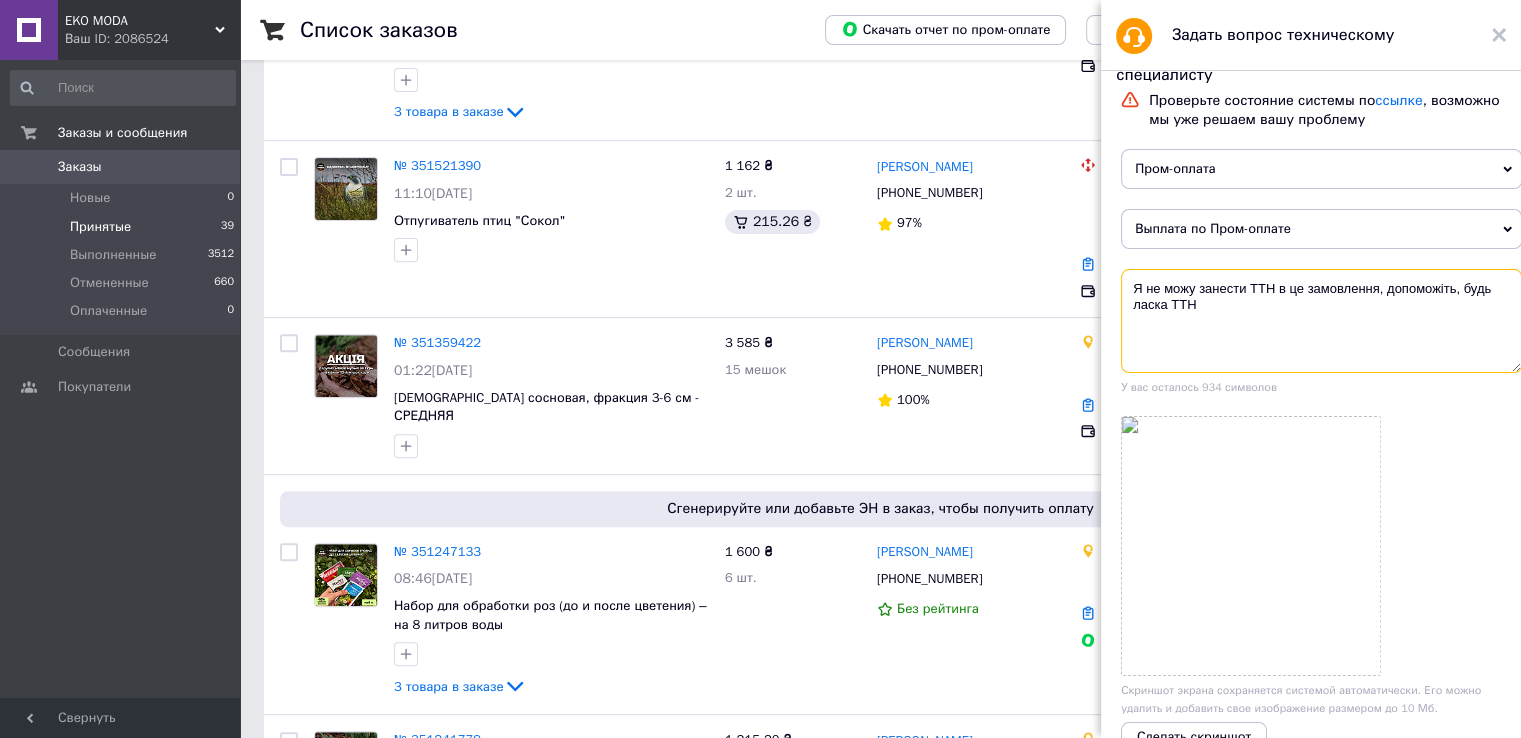 paste on "0503763132945" 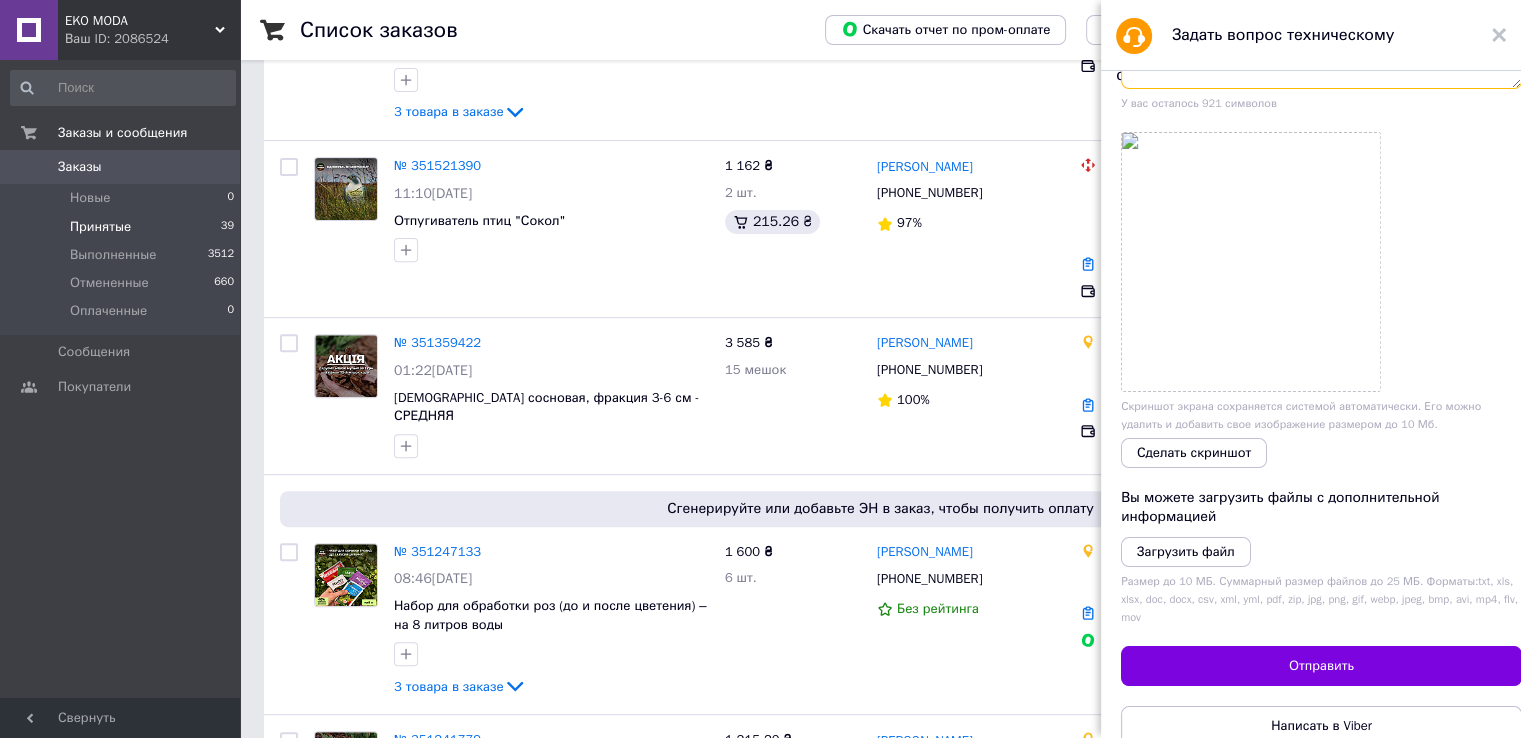 scroll, scrollTop: 368, scrollLeft: 0, axis: vertical 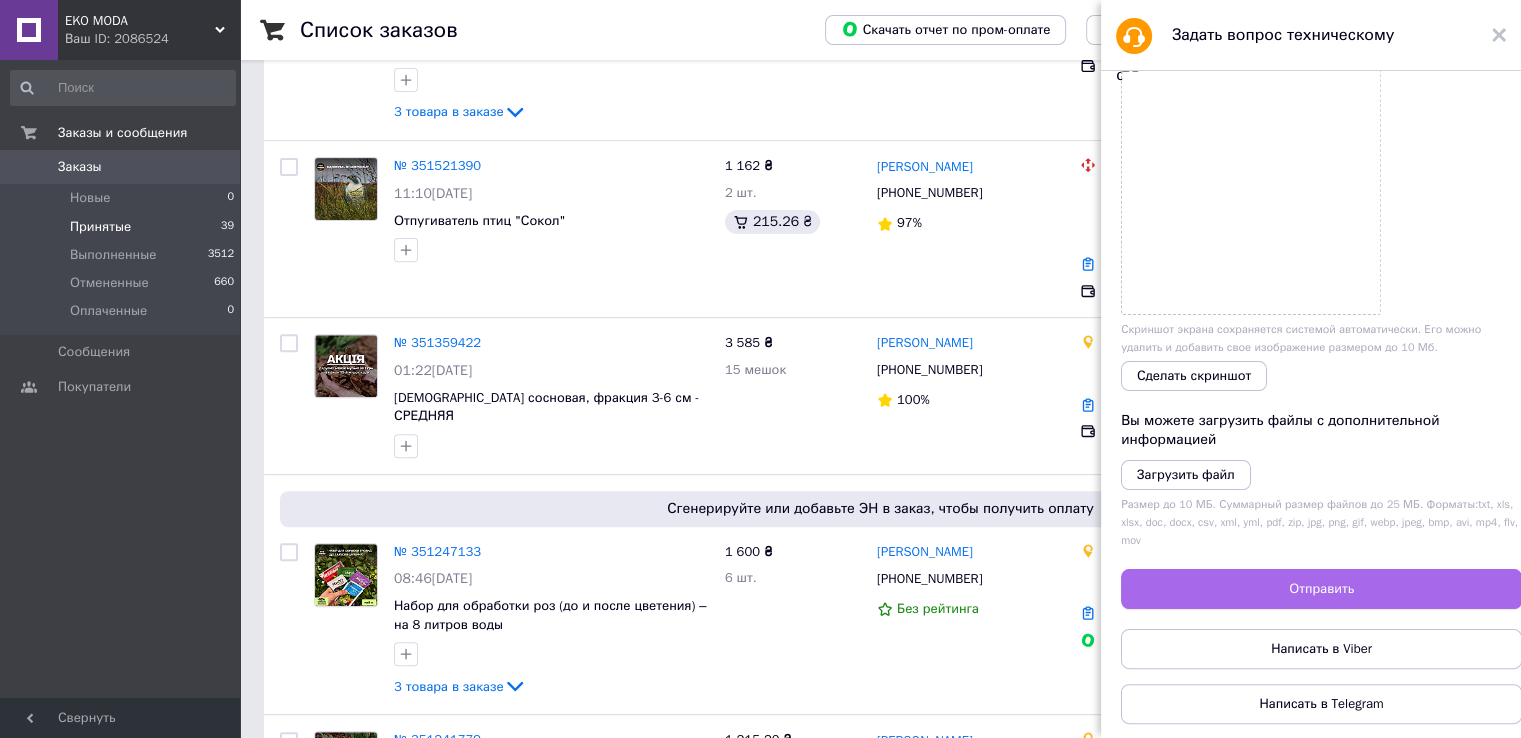 type on "Я не можу занести ТТН в це замовлення, допоможіть, будь ласка ТТН 0503763132945" 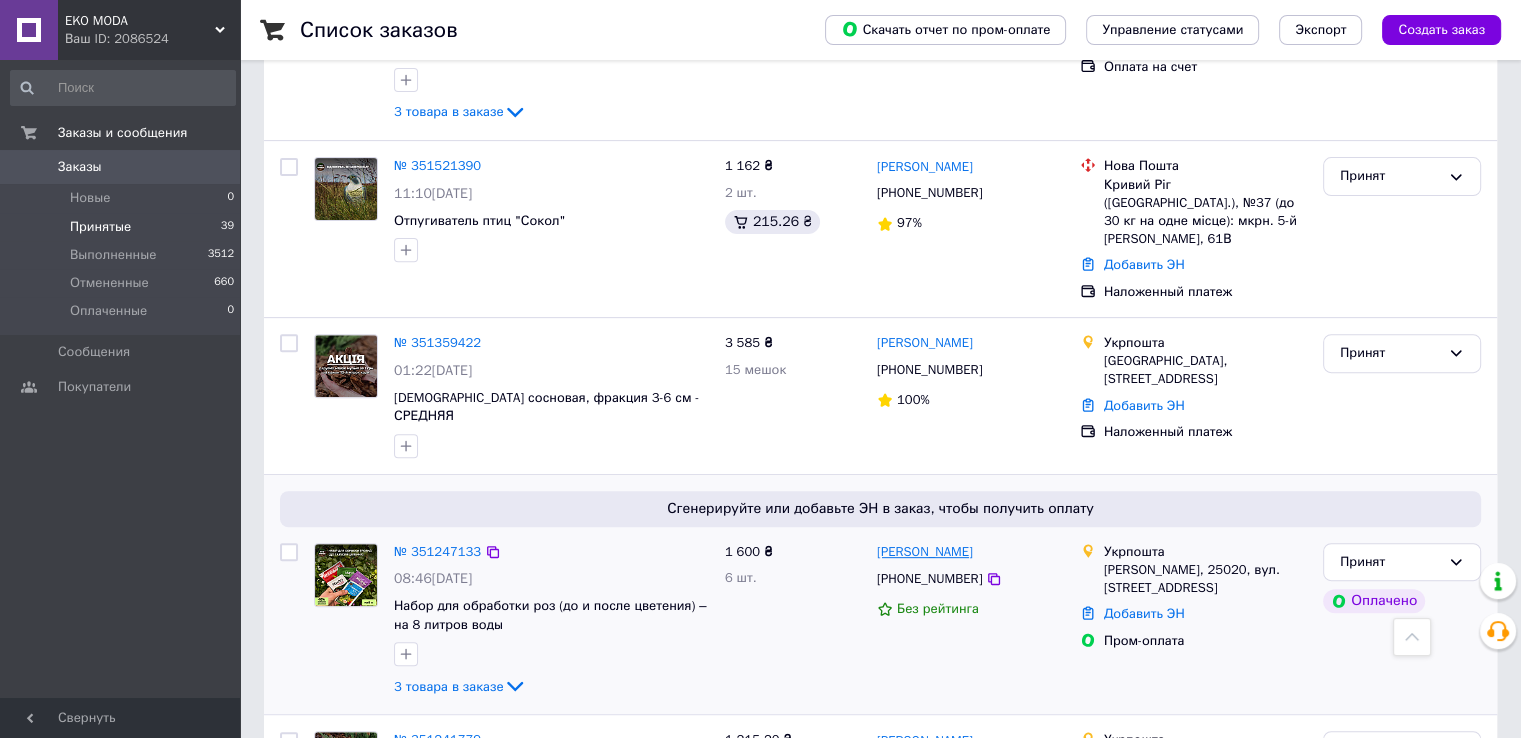 click on "Єлизавета Покрова" at bounding box center [925, 552] 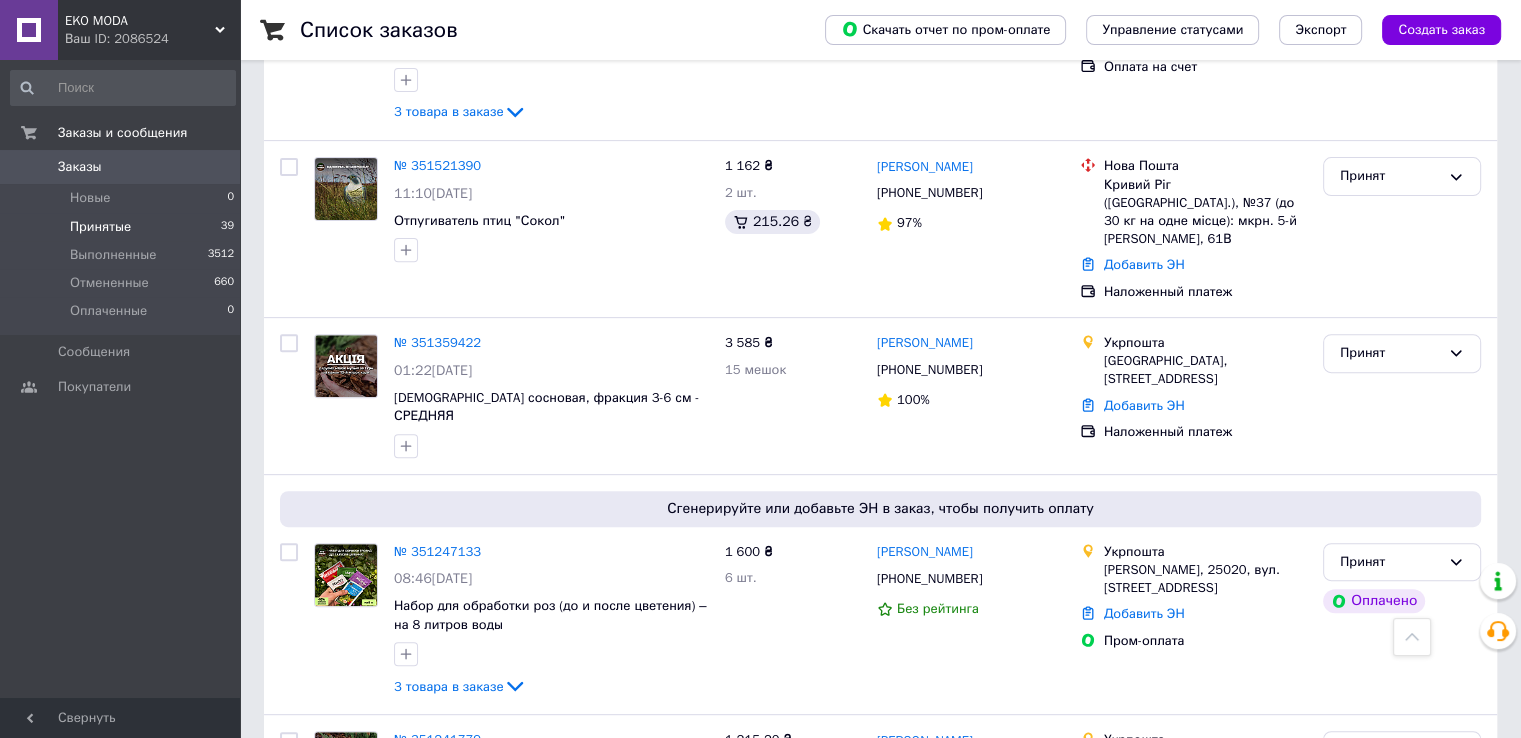 scroll, scrollTop: 0, scrollLeft: 0, axis: both 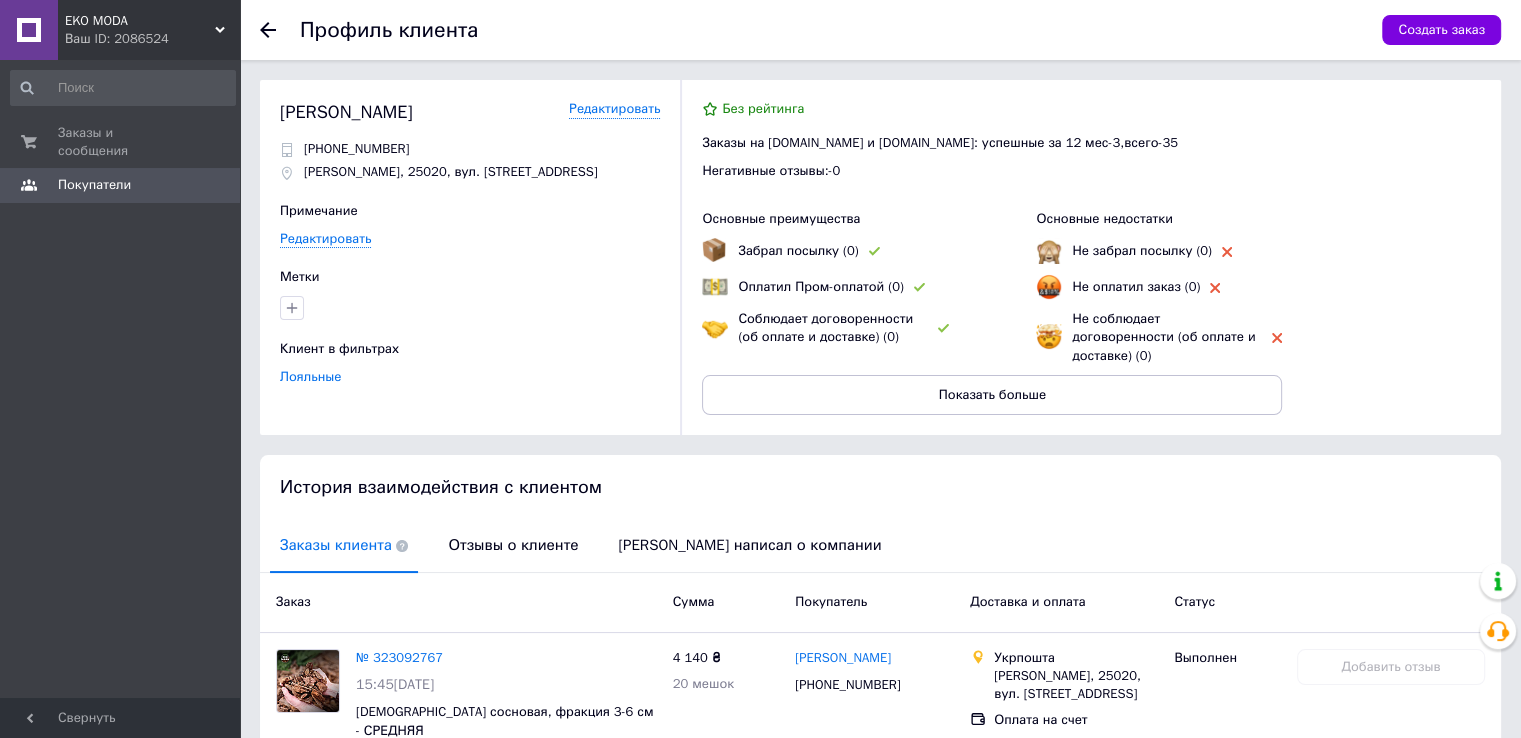 click 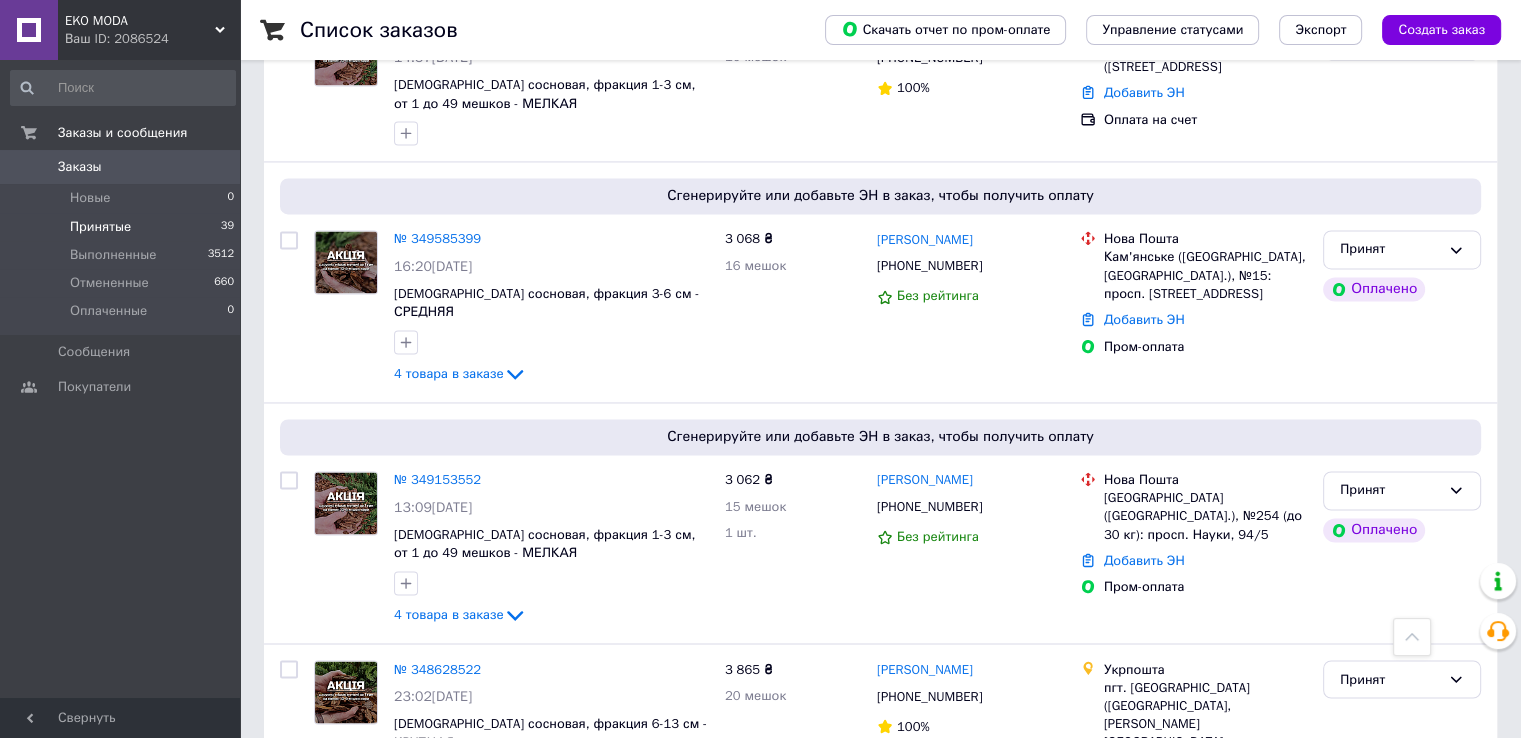 scroll, scrollTop: 3153, scrollLeft: 0, axis: vertical 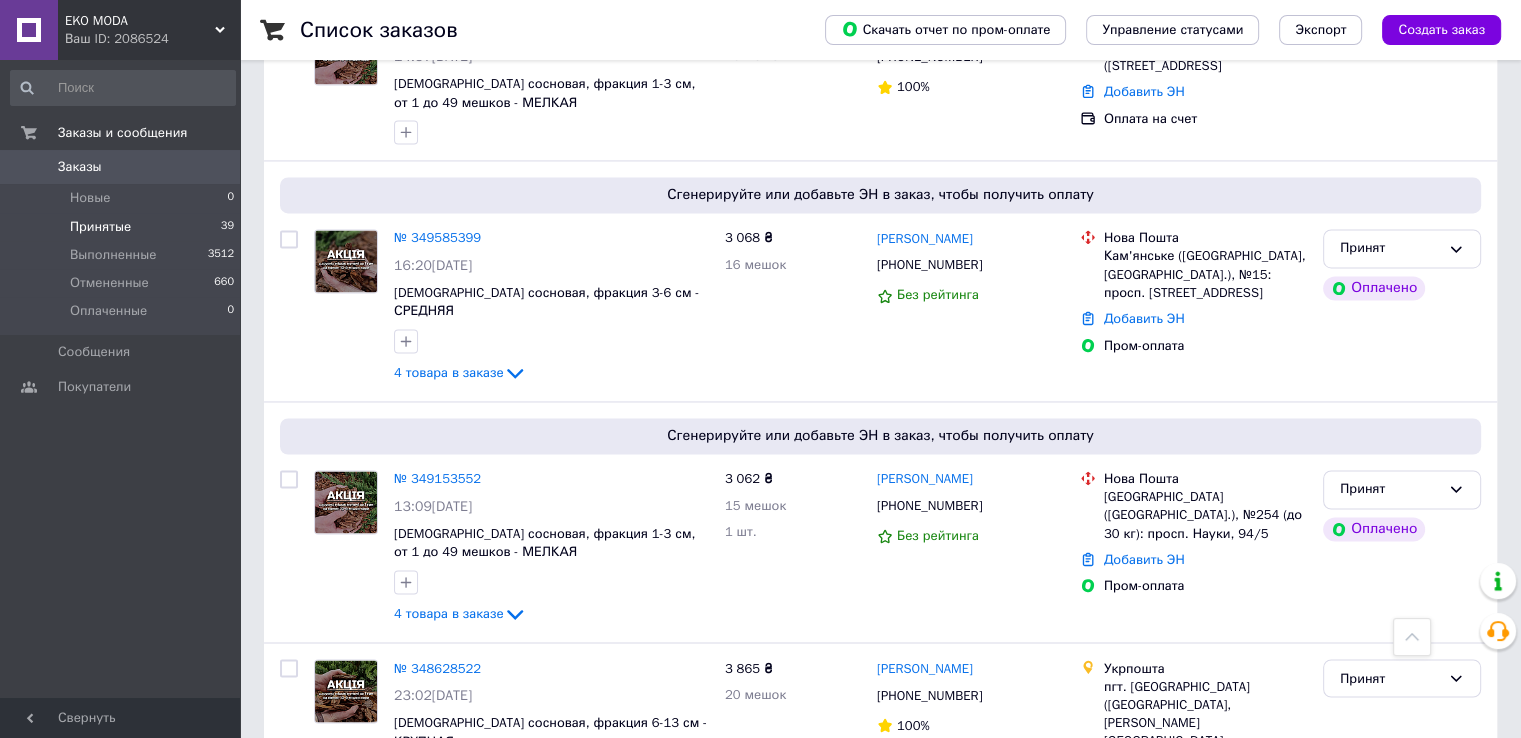 click on "1" at bounding box center (415, 900) 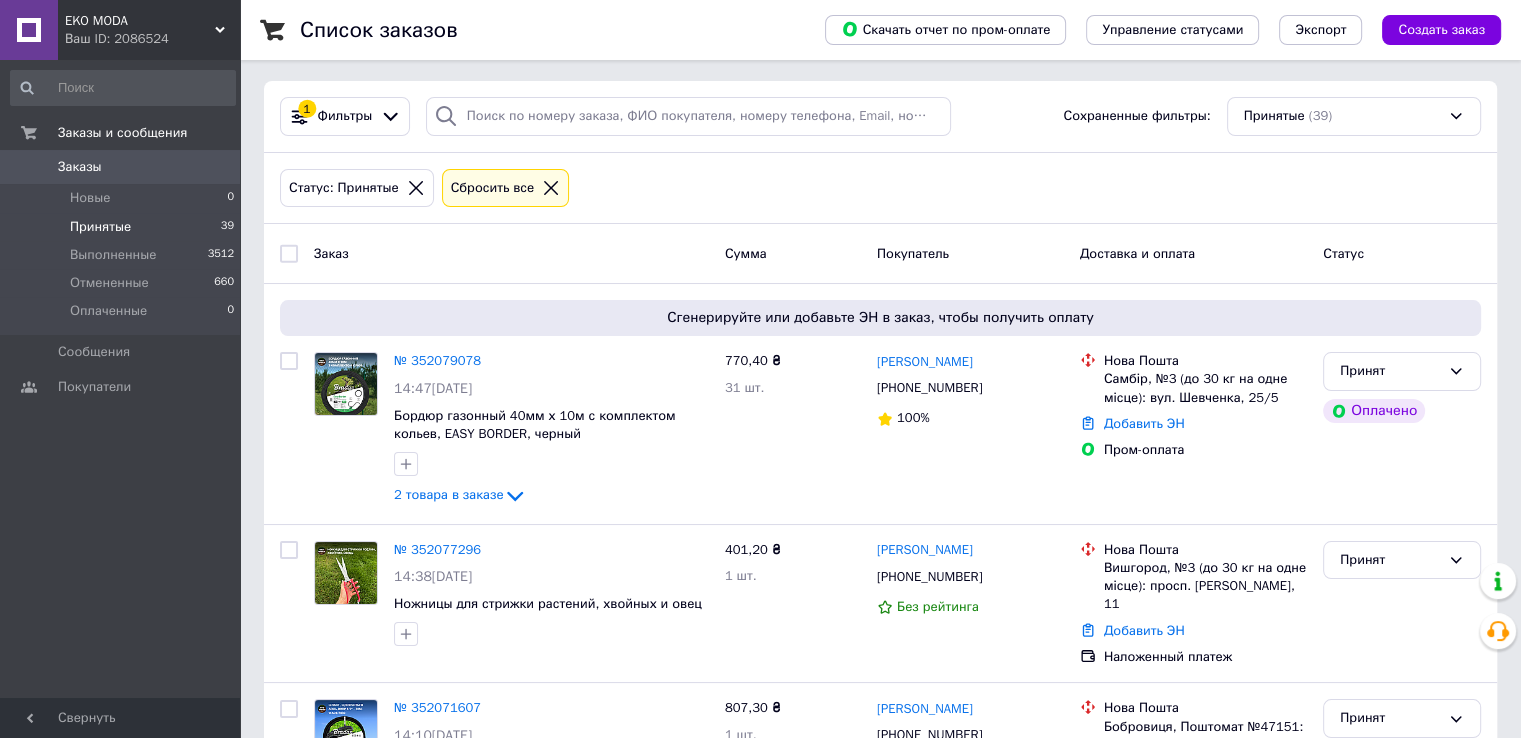 scroll, scrollTop: 0, scrollLeft: 0, axis: both 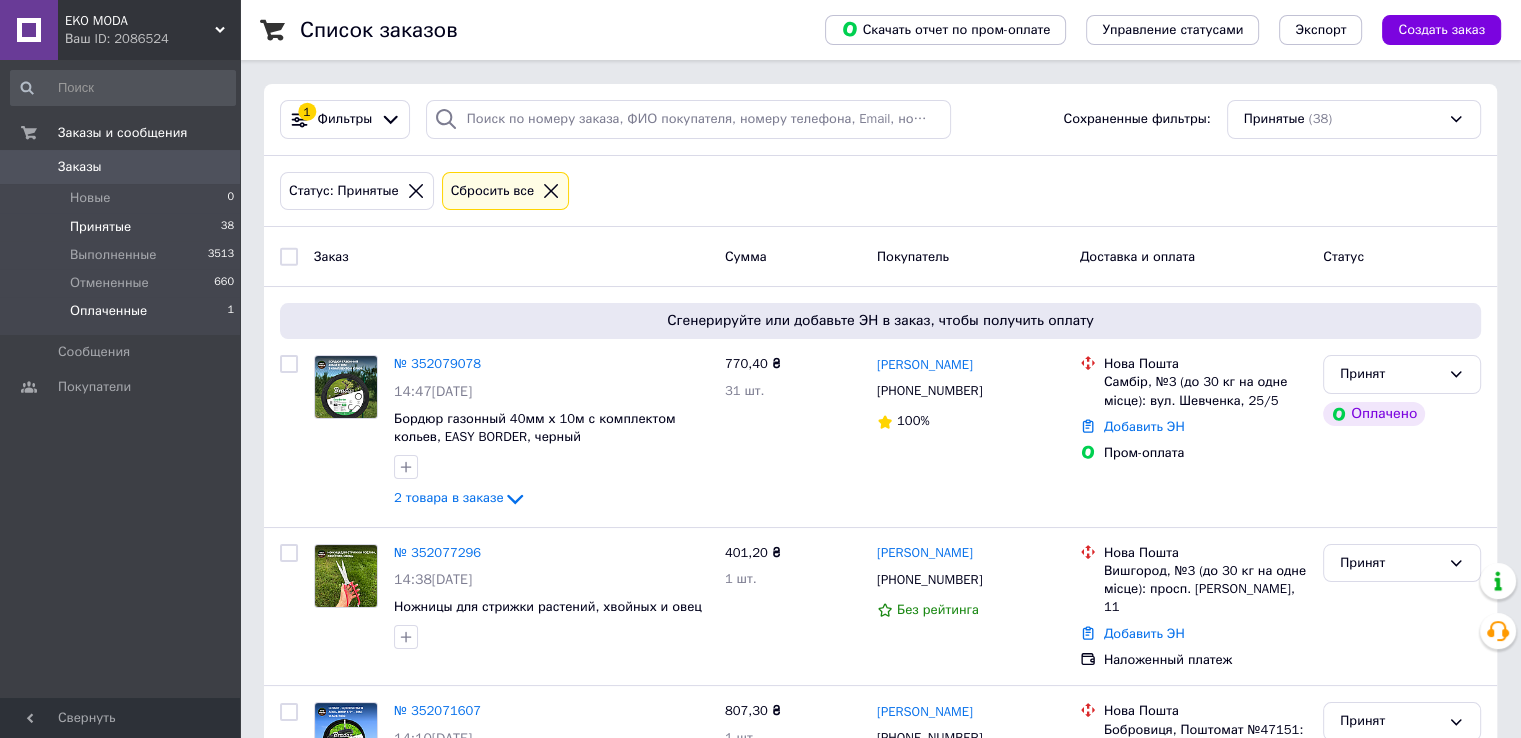 click on "Оплаченные" at bounding box center (108, 311) 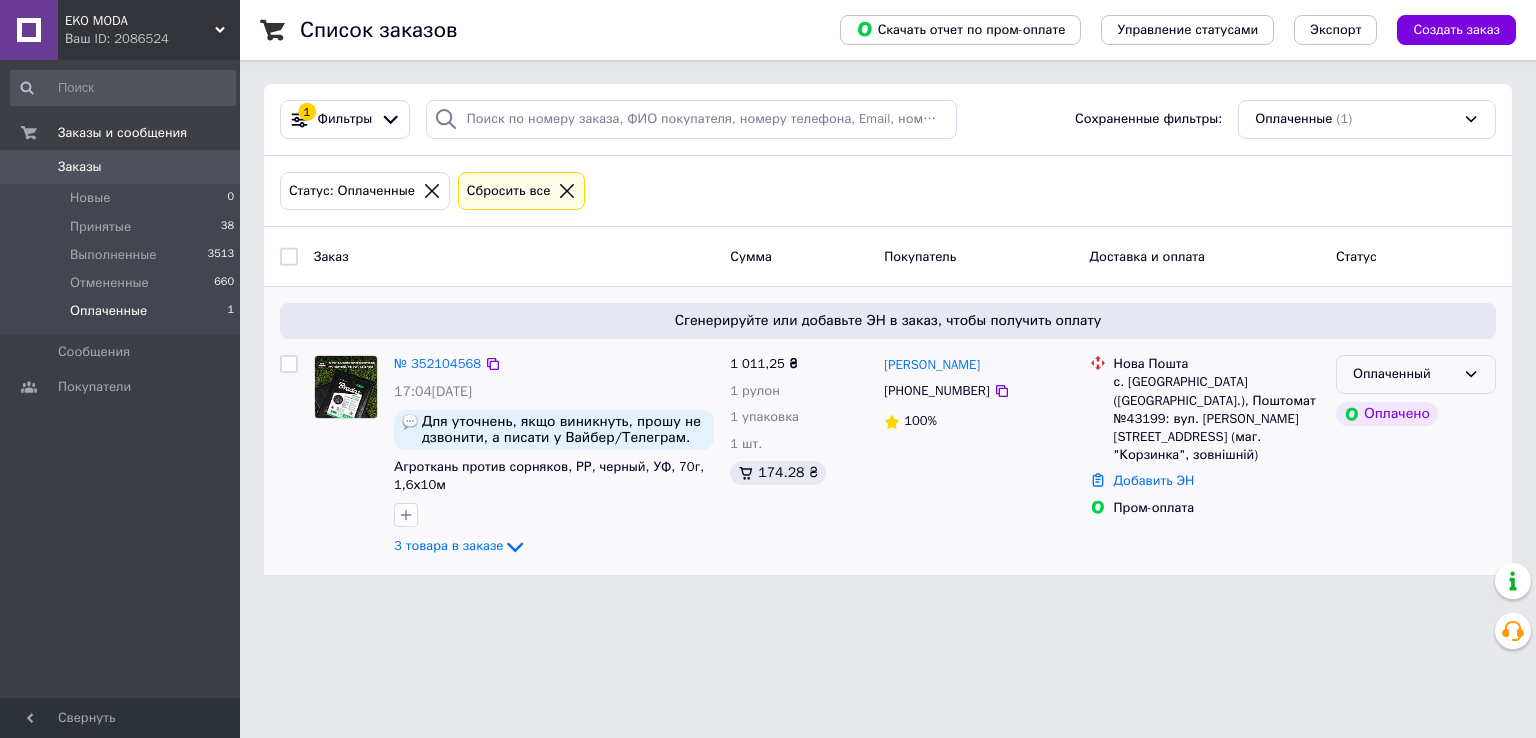 click 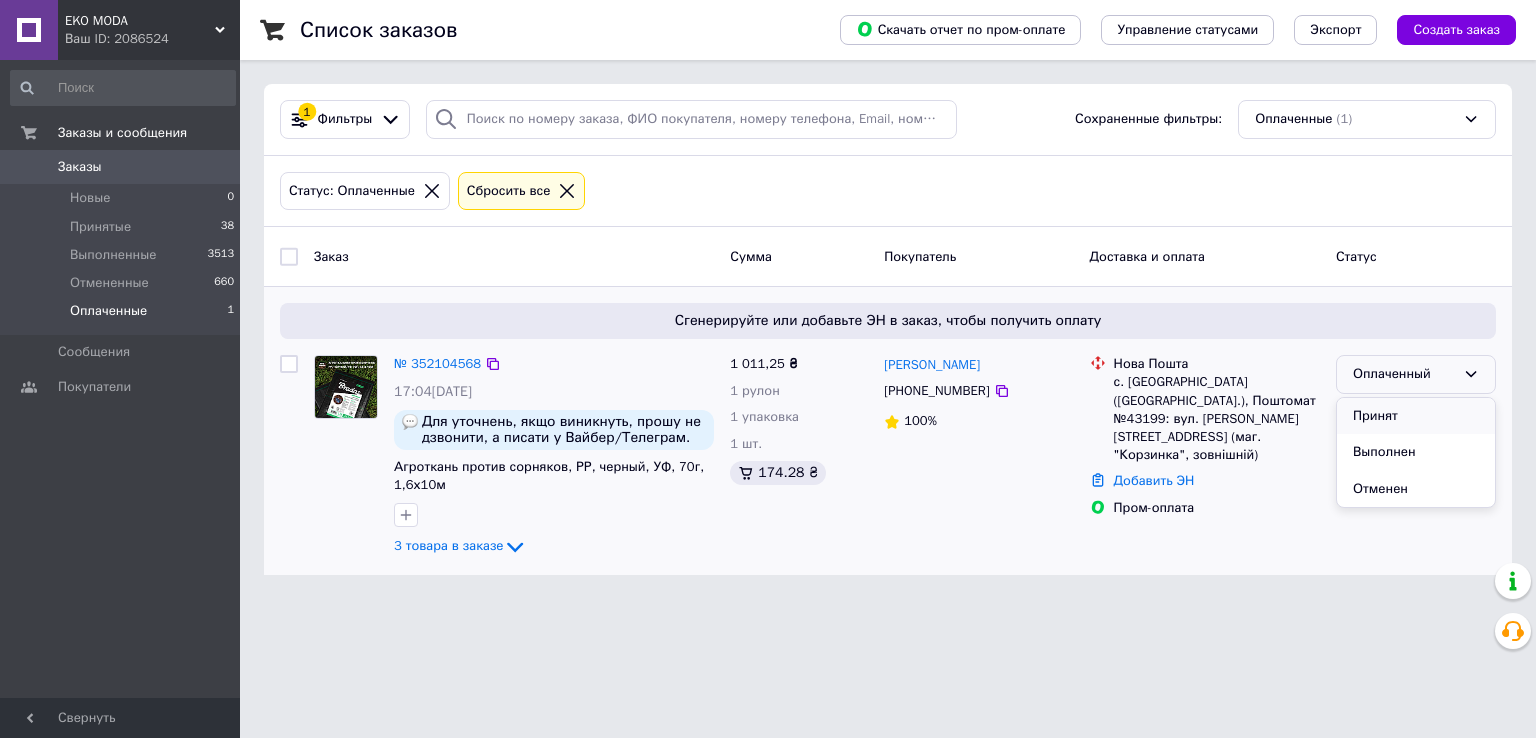 click on "Принят" at bounding box center (1416, 416) 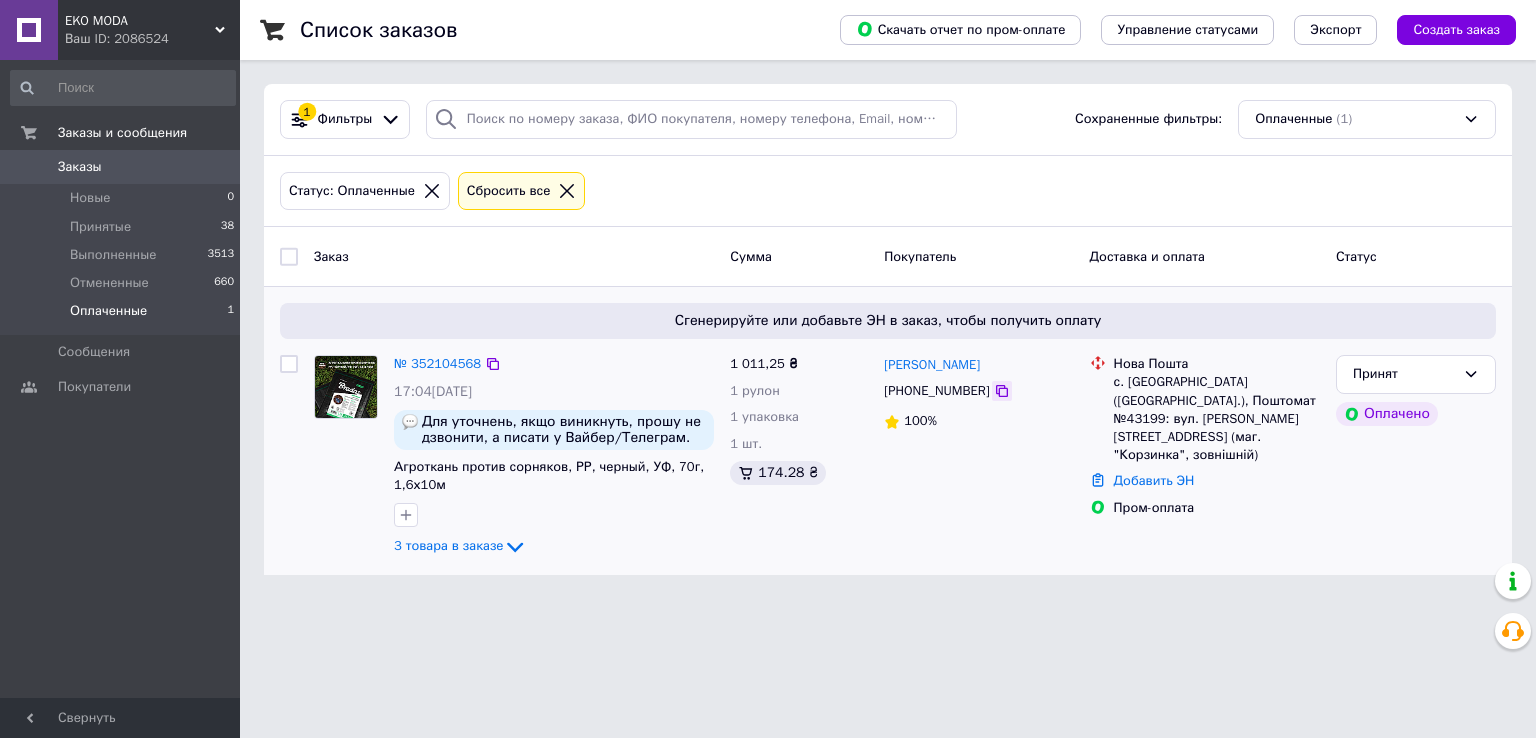 click 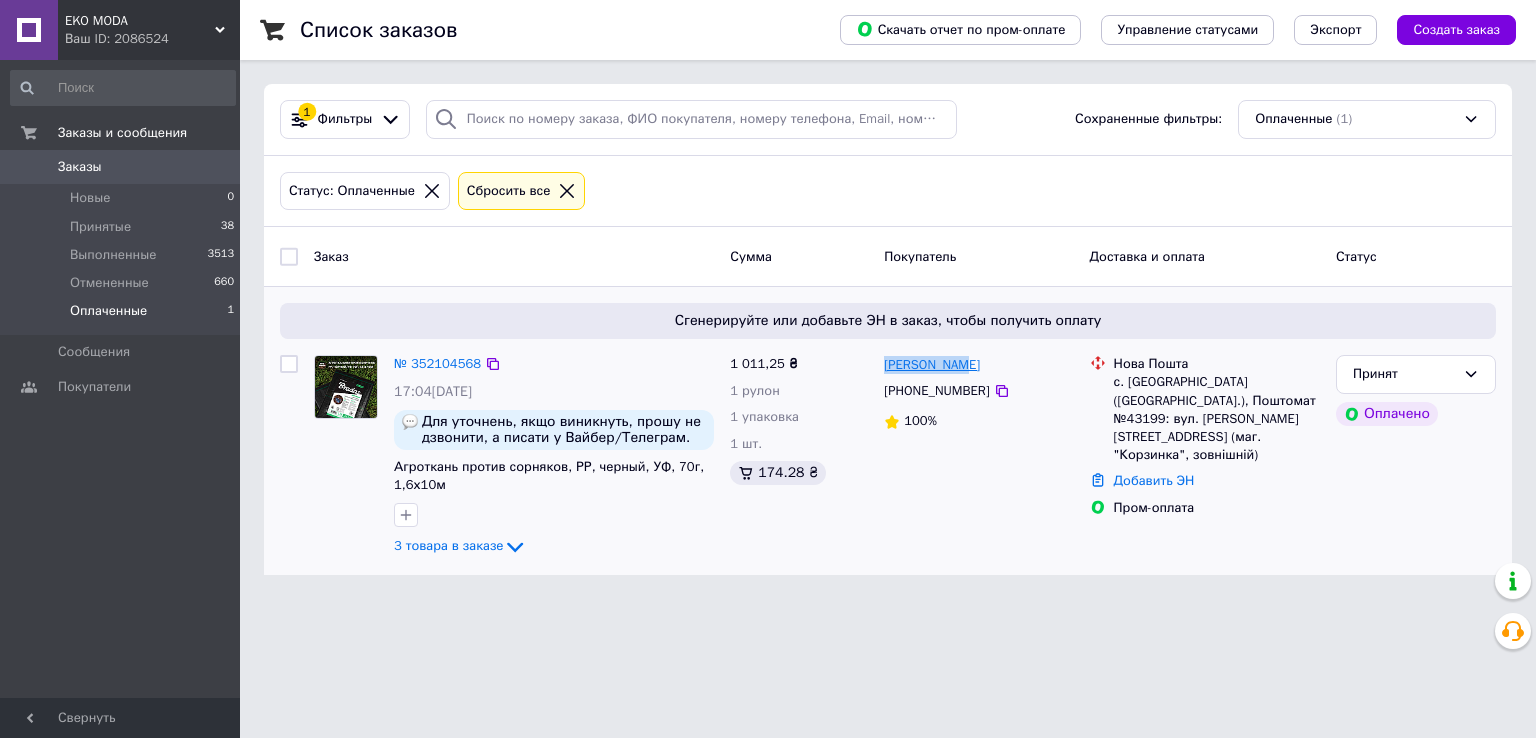 drag, startPoint x: 882, startPoint y: 363, endPoint x: 916, endPoint y: 363, distance: 34 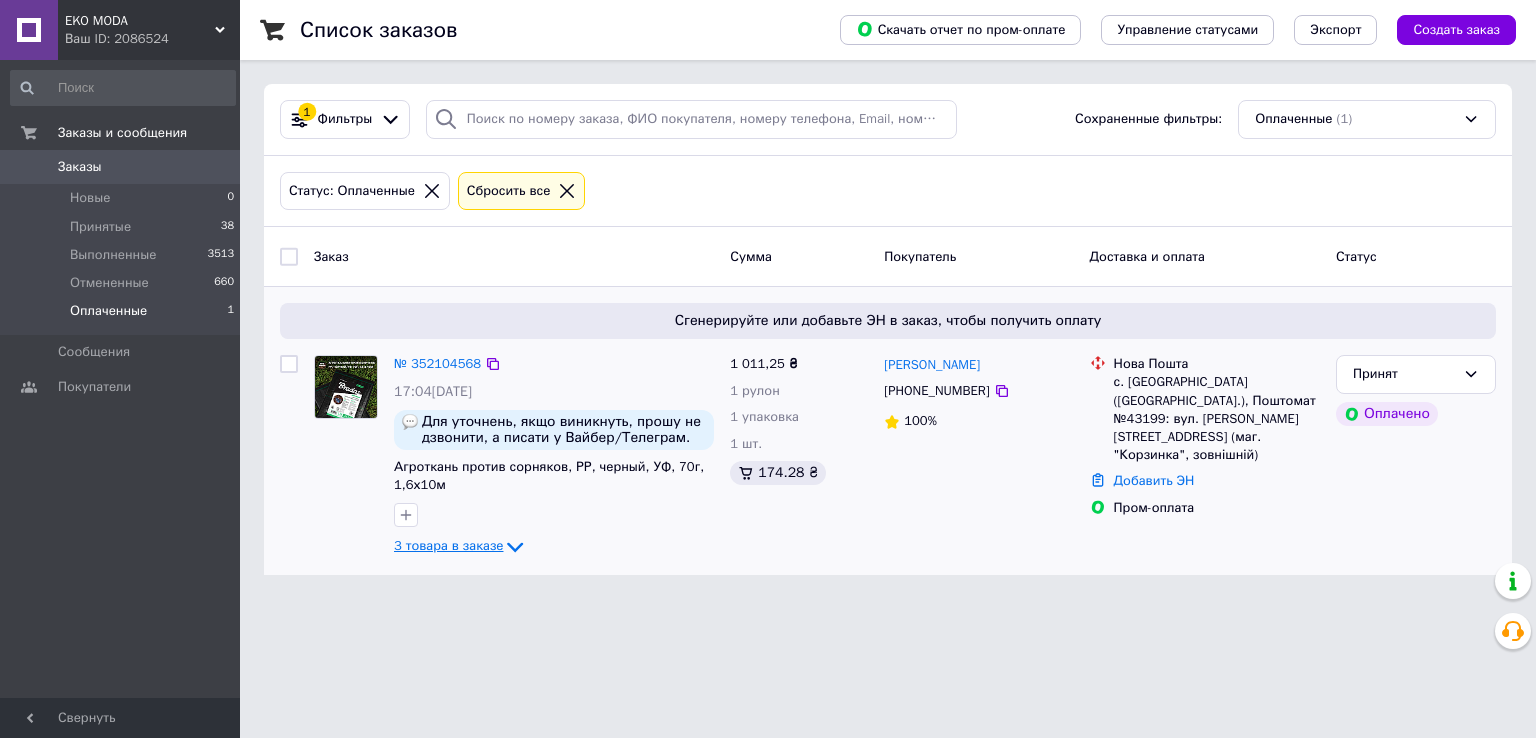 click 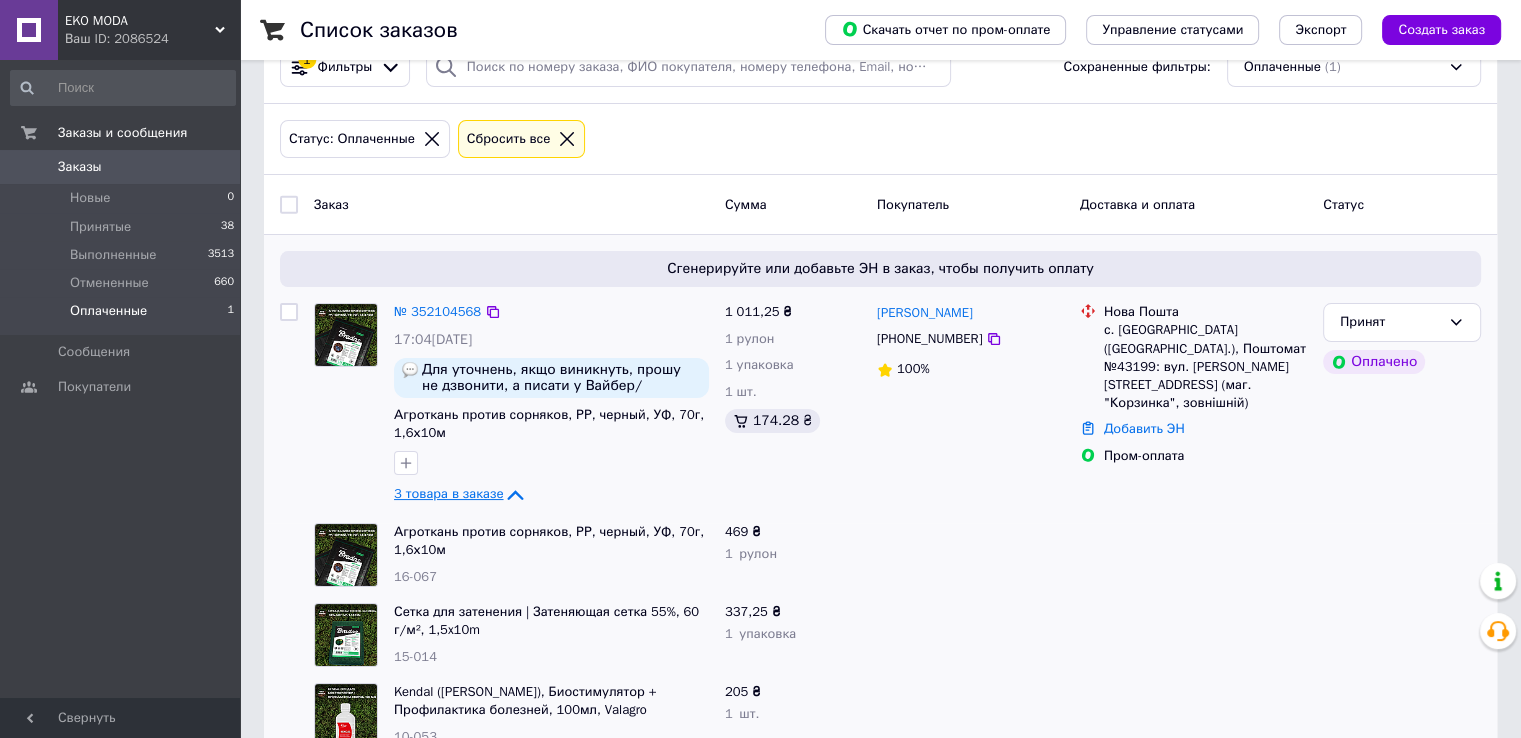 scroll, scrollTop: 100, scrollLeft: 0, axis: vertical 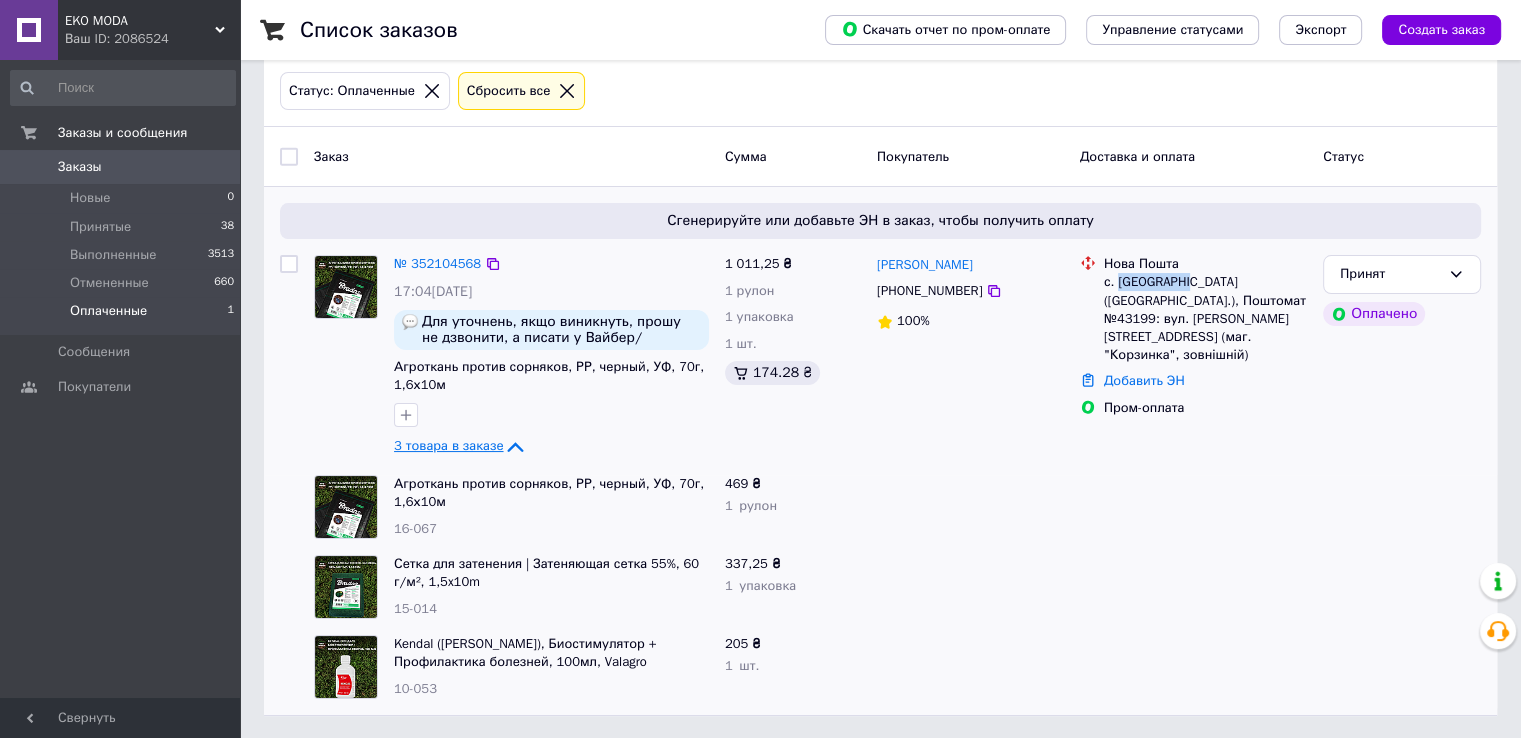 drag, startPoint x: 1114, startPoint y: 277, endPoint x: 1182, endPoint y: 286, distance: 68.593 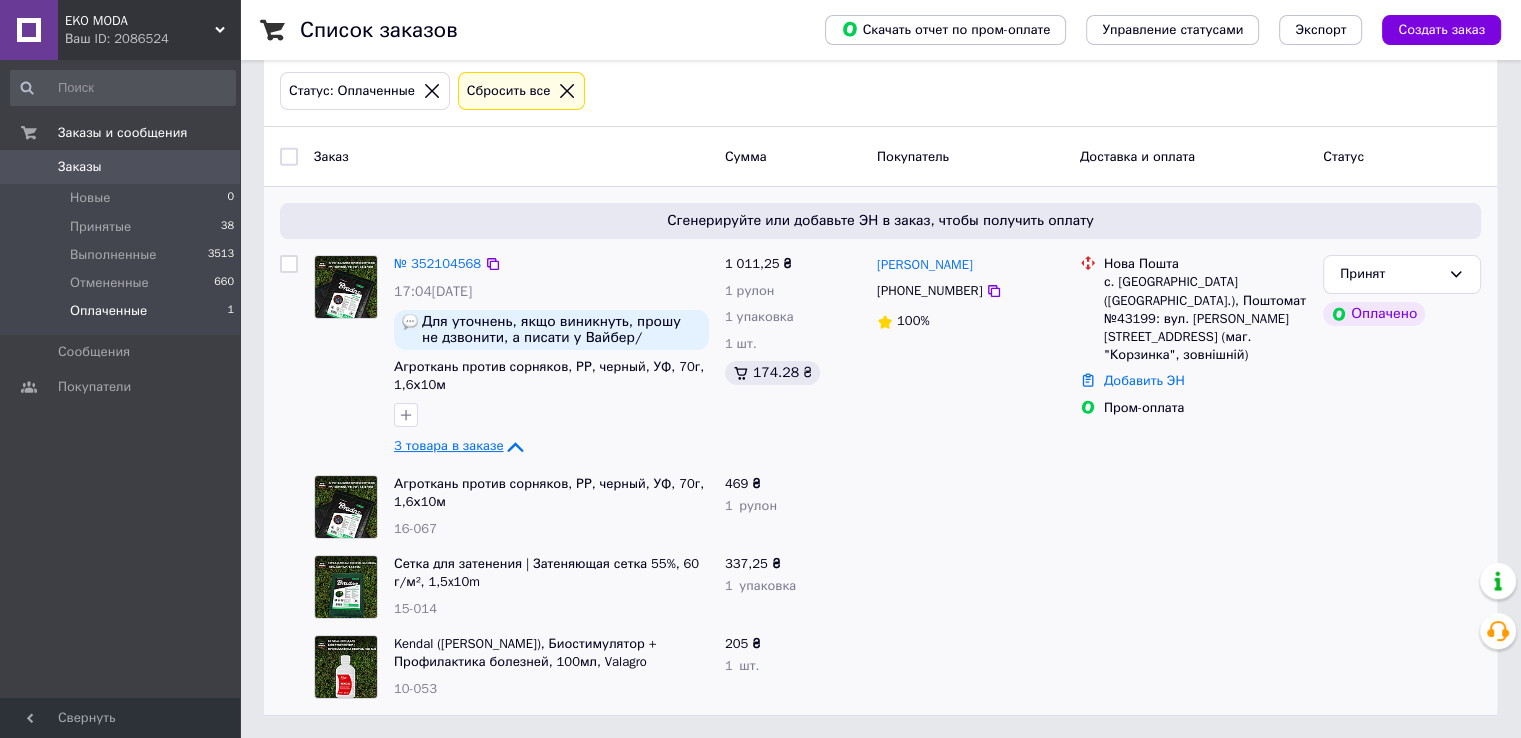 click on "Анна Некряч +380991512389 100%" at bounding box center (970, 357) 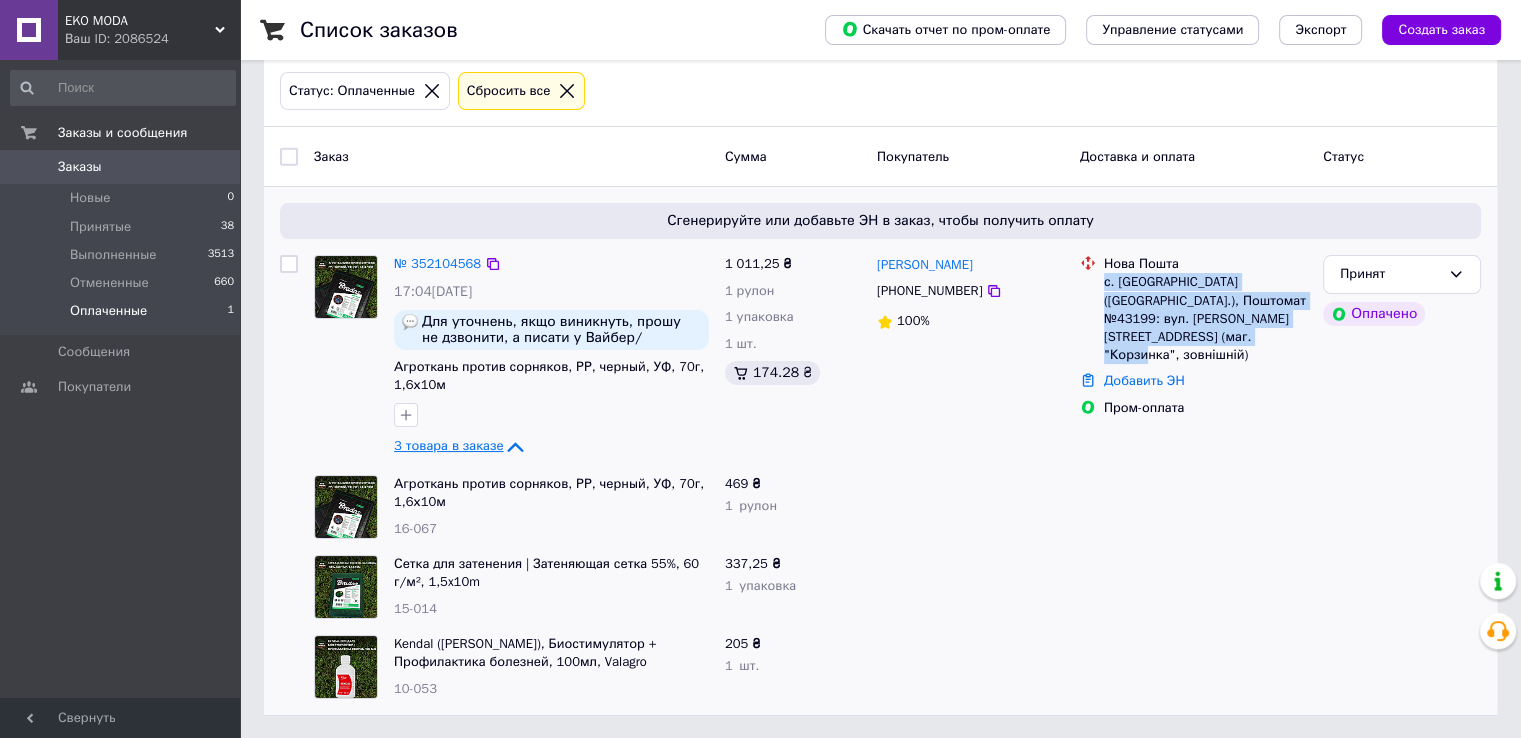 drag, startPoint x: 1103, startPoint y: 281, endPoint x: 1225, endPoint y: 347, distance: 138.70833 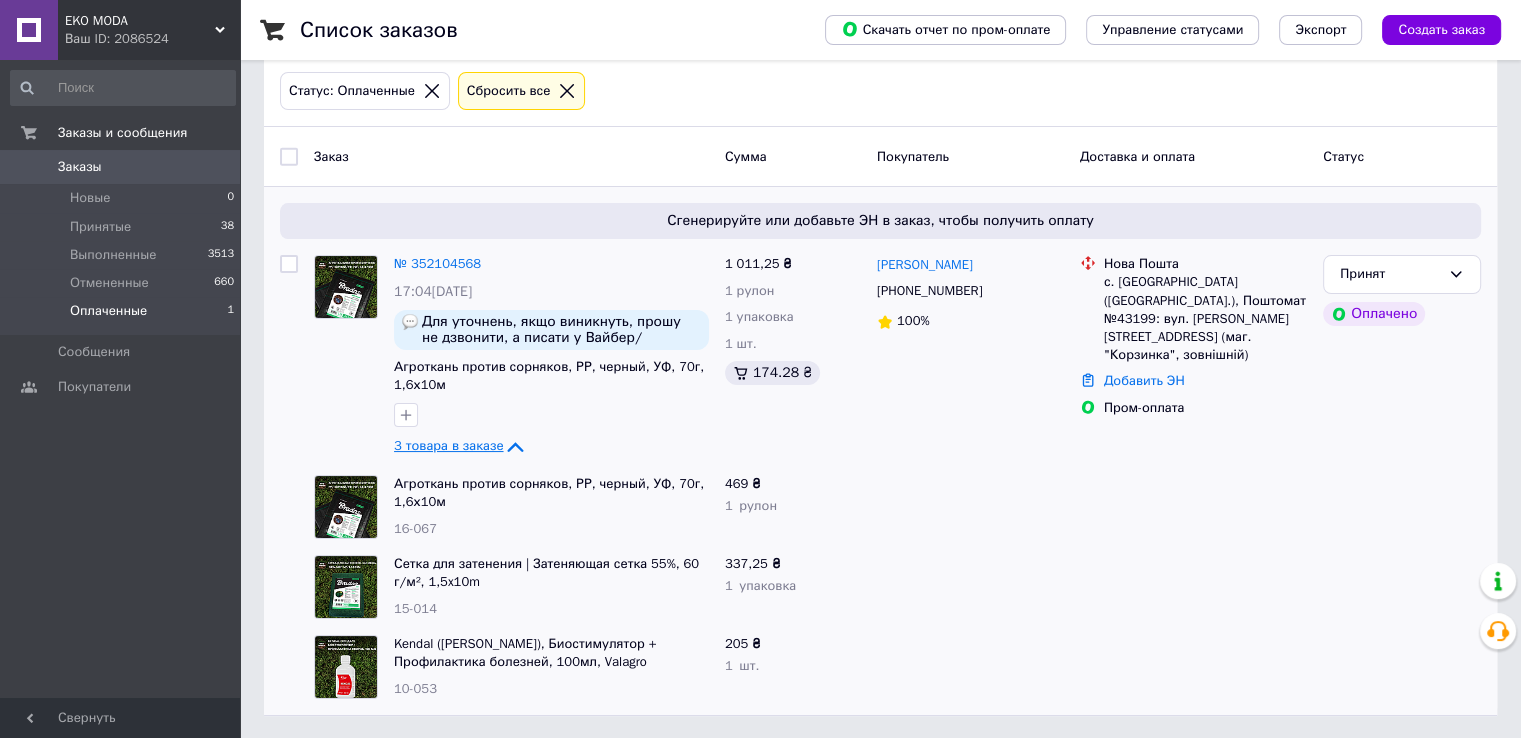 click at bounding box center (970, 507) 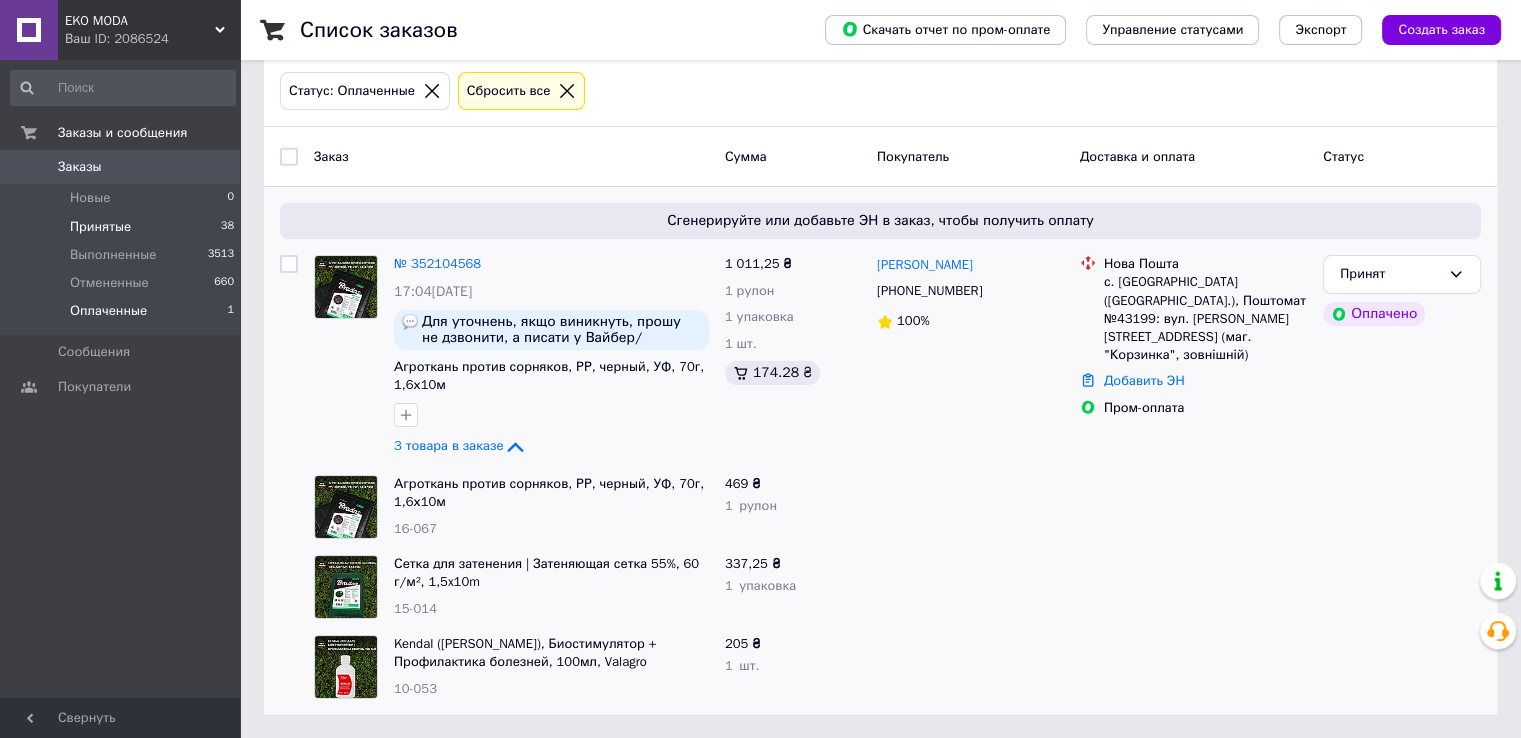 drag, startPoint x: 507, startPoint y: 444, endPoint x: 155, endPoint y: 228, distance: 412.9891 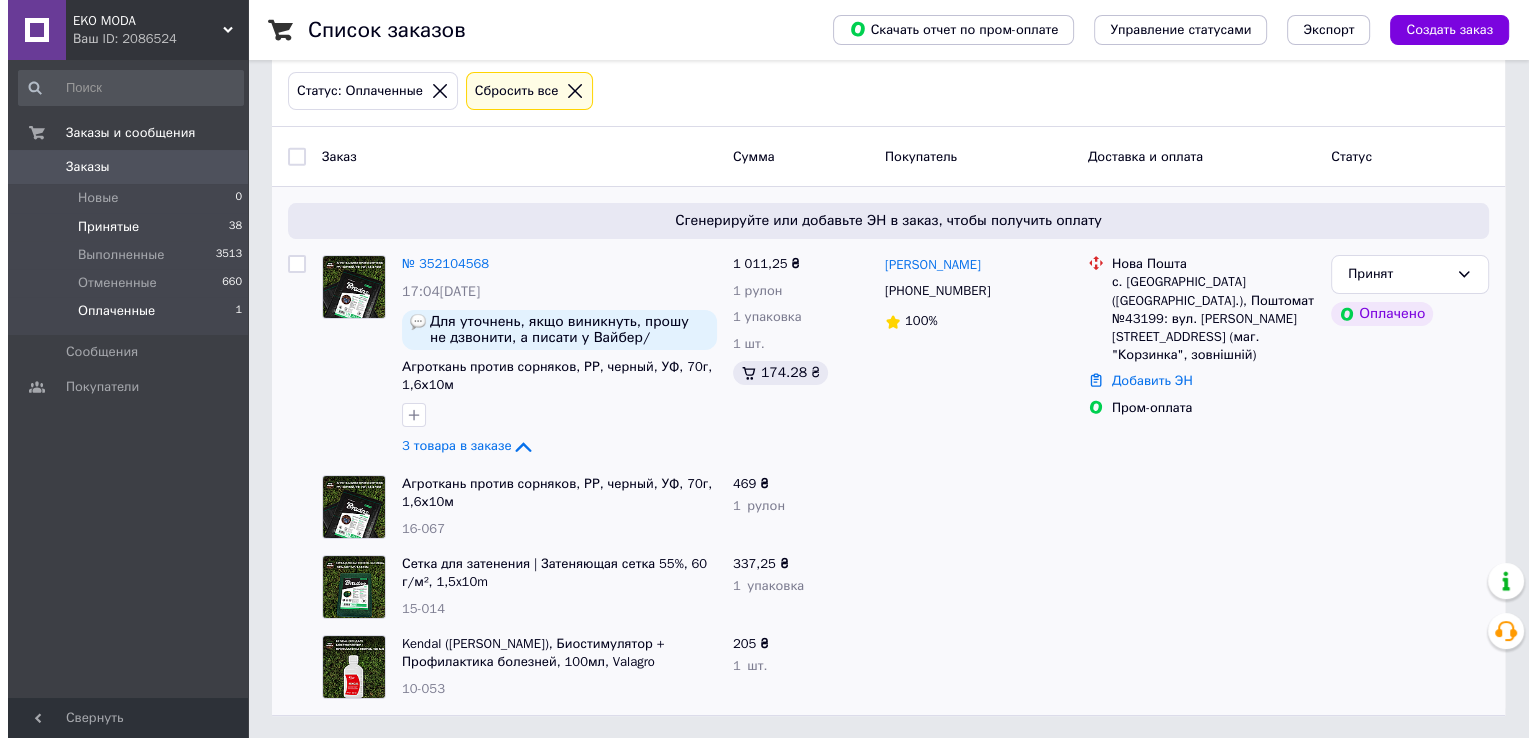 scroll, scrollTop: 0, scrollLeft: 0, axis: both 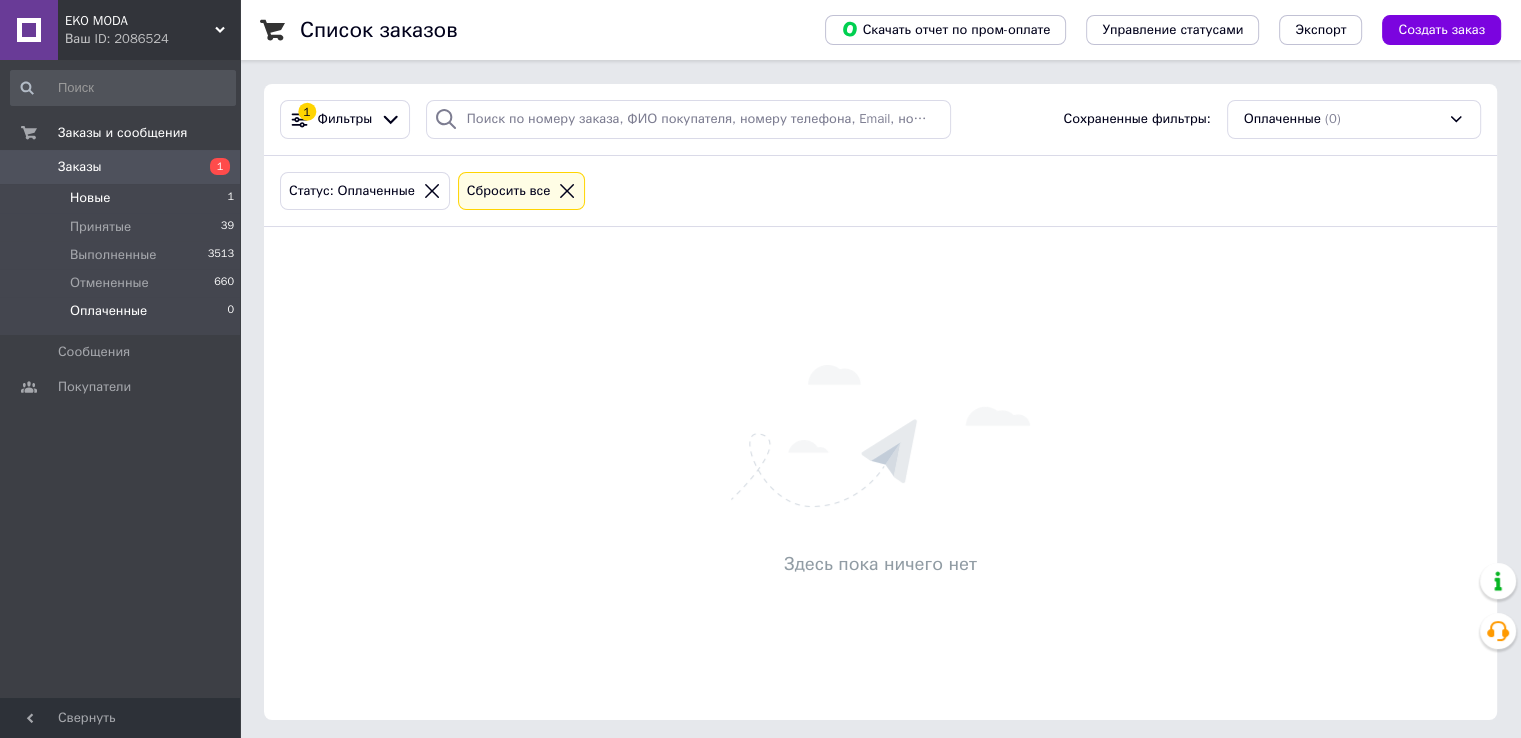 click on "Новые" at bounding box center (90, 198) 